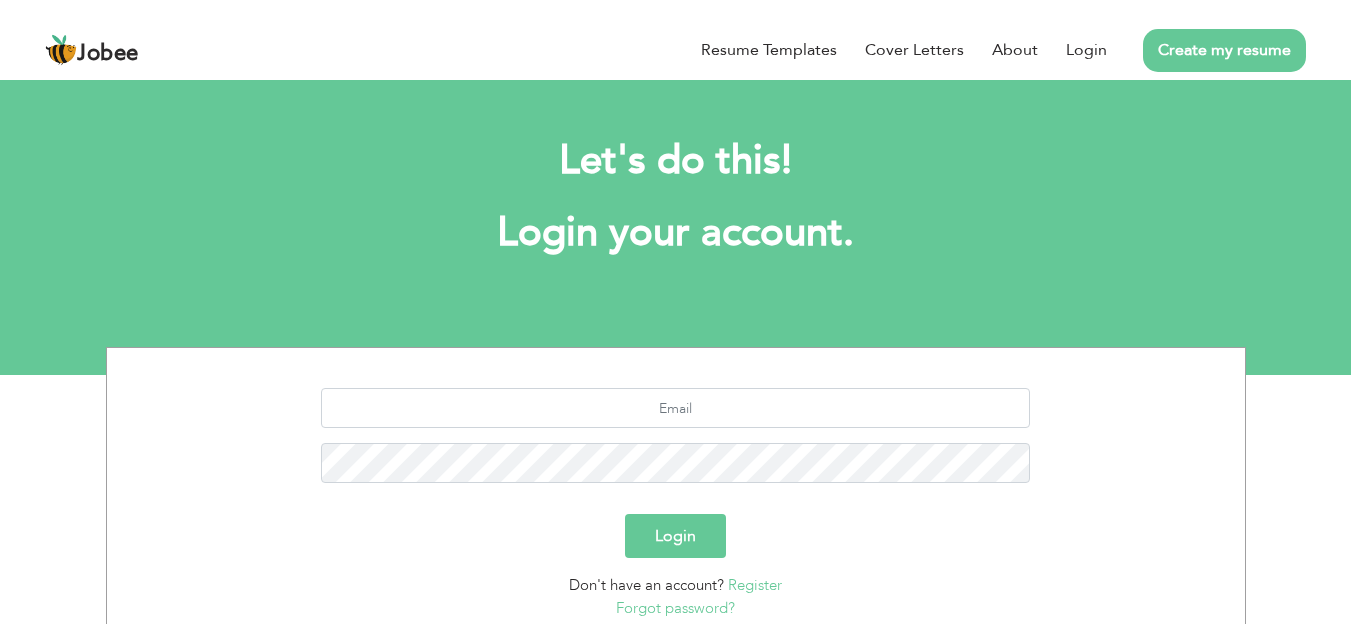 scroll, scrollTop: 0, scrollLeft: 0, axis: both 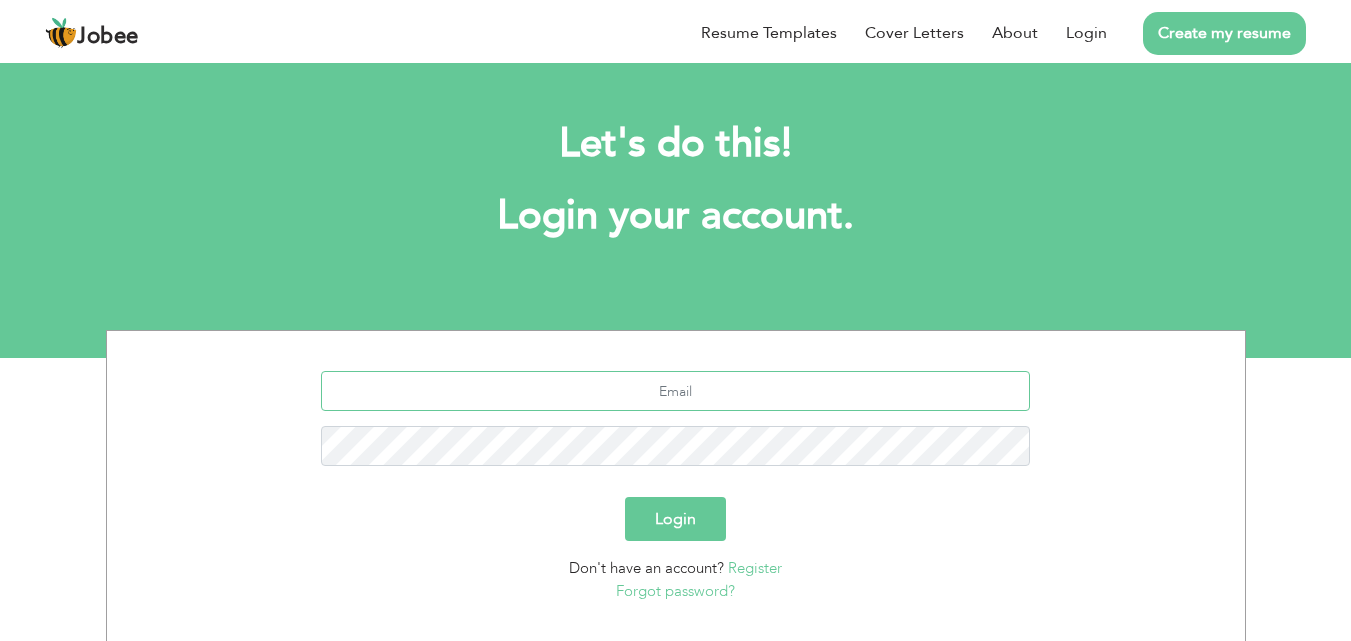 type on "[PERSON_NAME][EMAIL_ADDRESS][DOMAIN_NAME]" 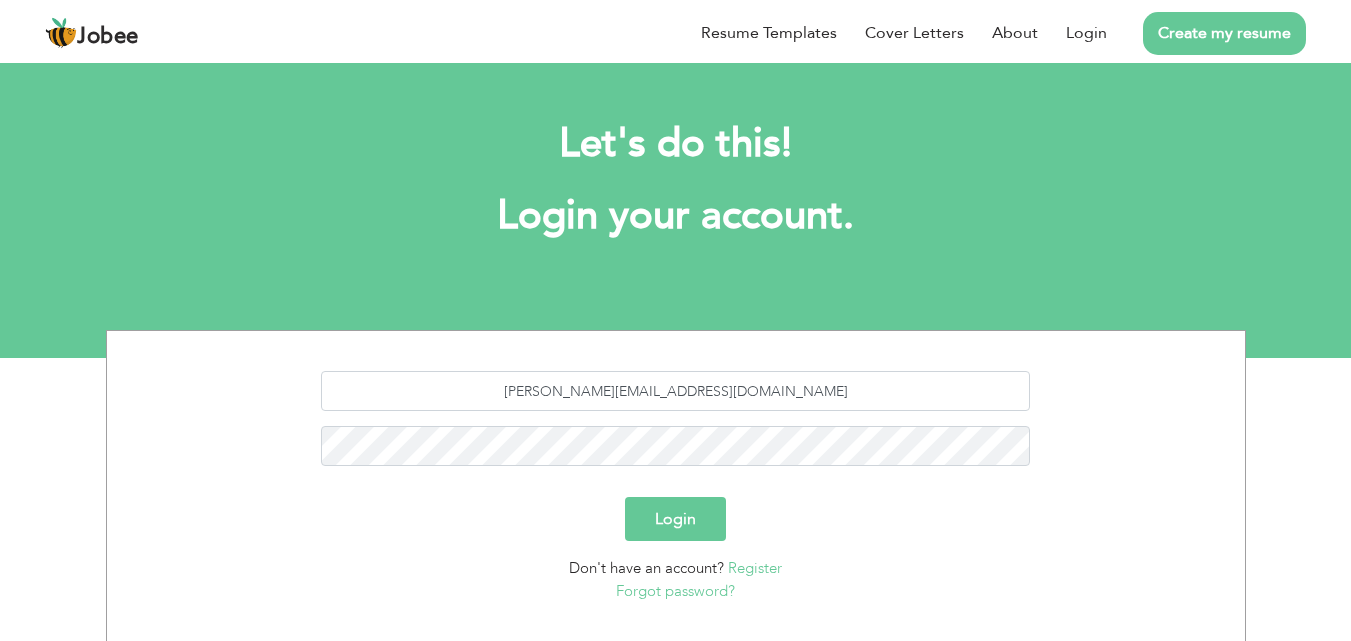 click on "Login" at bounding box center [675, 519] 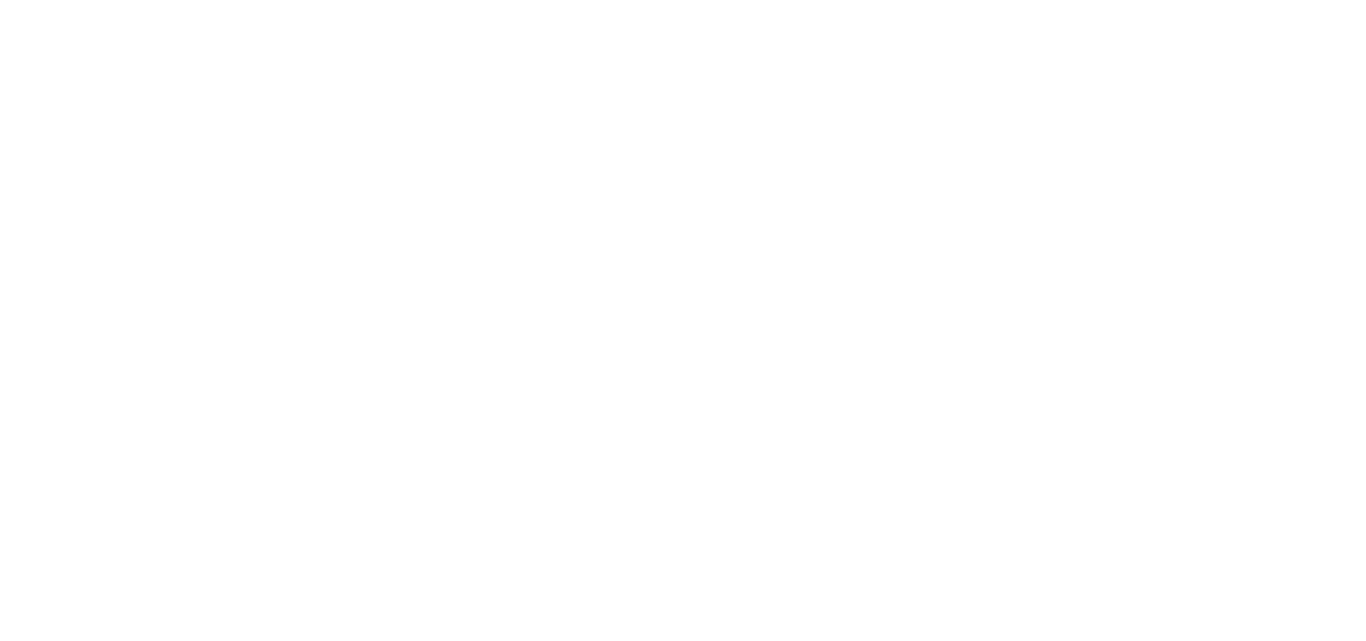 scroll, scrollTop: 0, scrollLeft: 0, axis: both 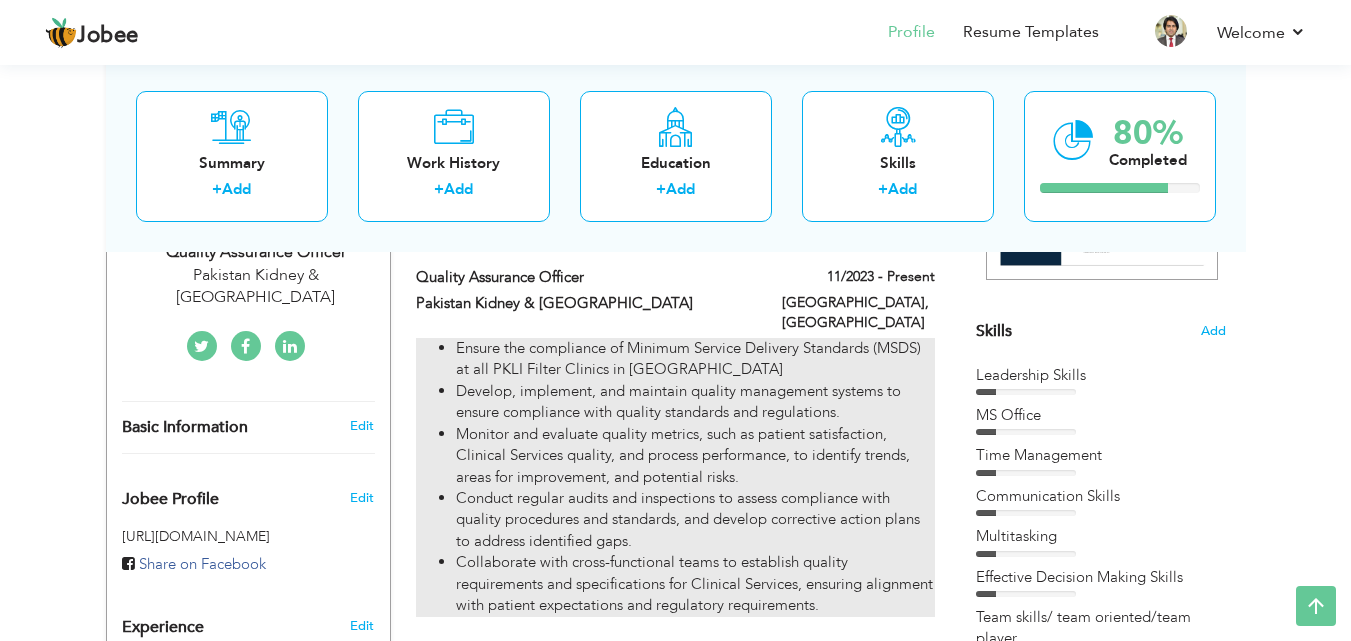 click on "Ensure the compliance of Minimum Service Delivery Standards (MSDS) at all PKLI Filter Clinics in Punjab" at bounding box center [695, 359] 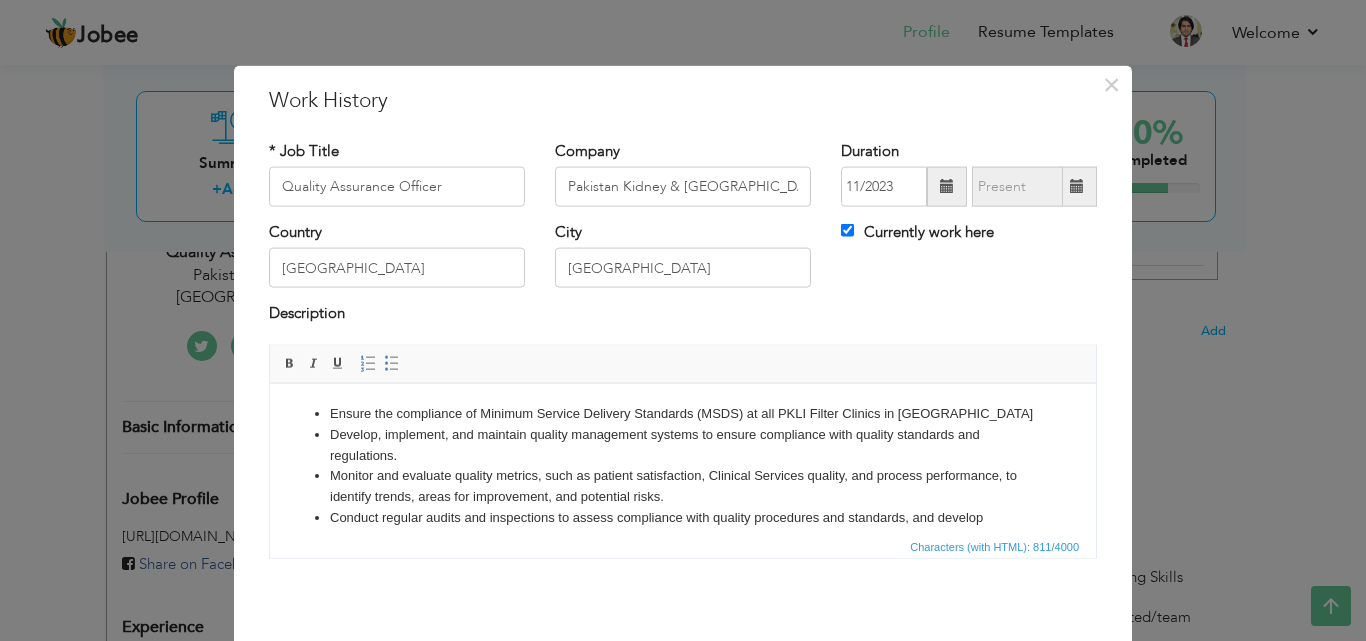 click on "Monitor and evaluate quality metrics, such as patient satisfaction, Clinical Services quality, and process performance, to identify trends, areas for improvement, and potential risks." at bounding box center (683, 486) 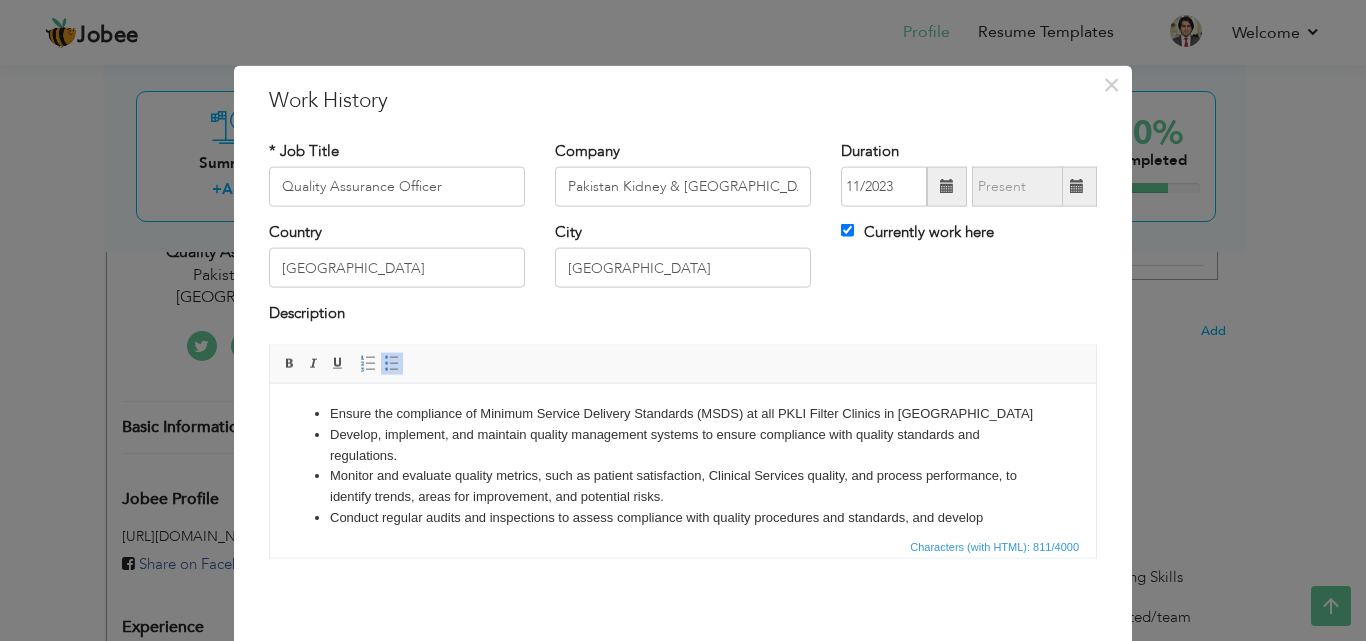 click on "Monitor and evaluate quality metrics, such as patient satisfaction, Clinical Services quality, and process performance, to identify trends, areas for improvement, and potential risks." at bounding box center [683, 486] 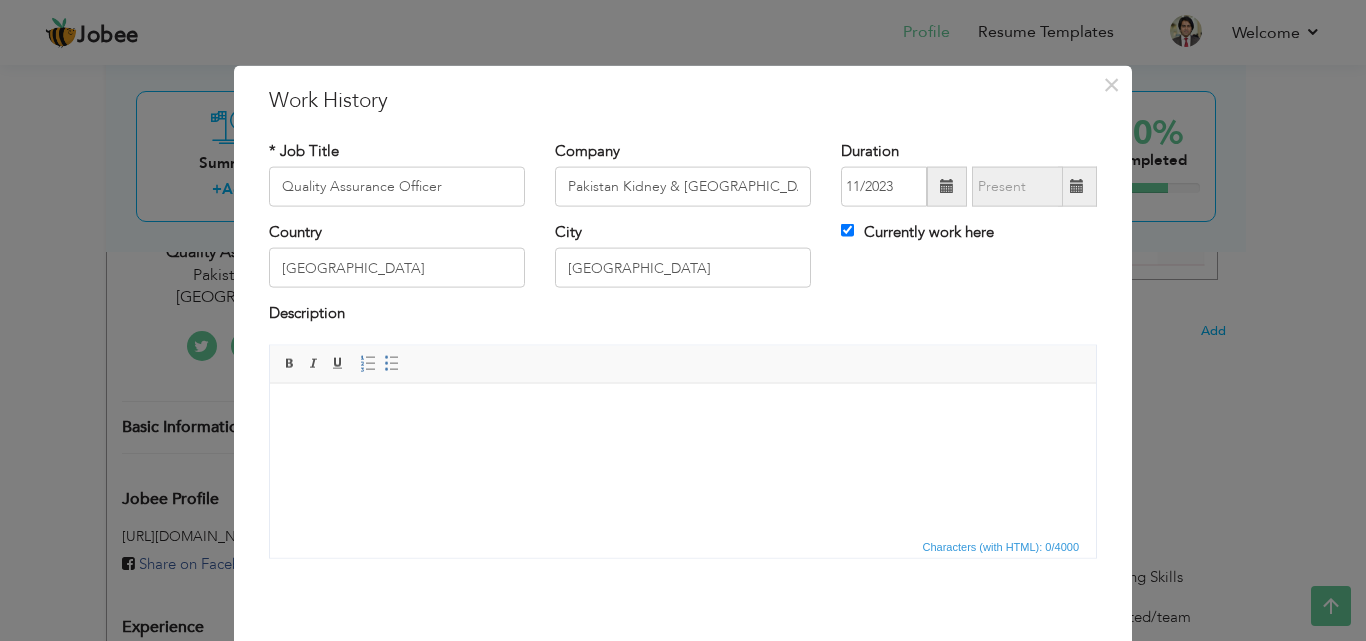 scroll, scrollTop: 0, scrollLeft: 0, axis: both 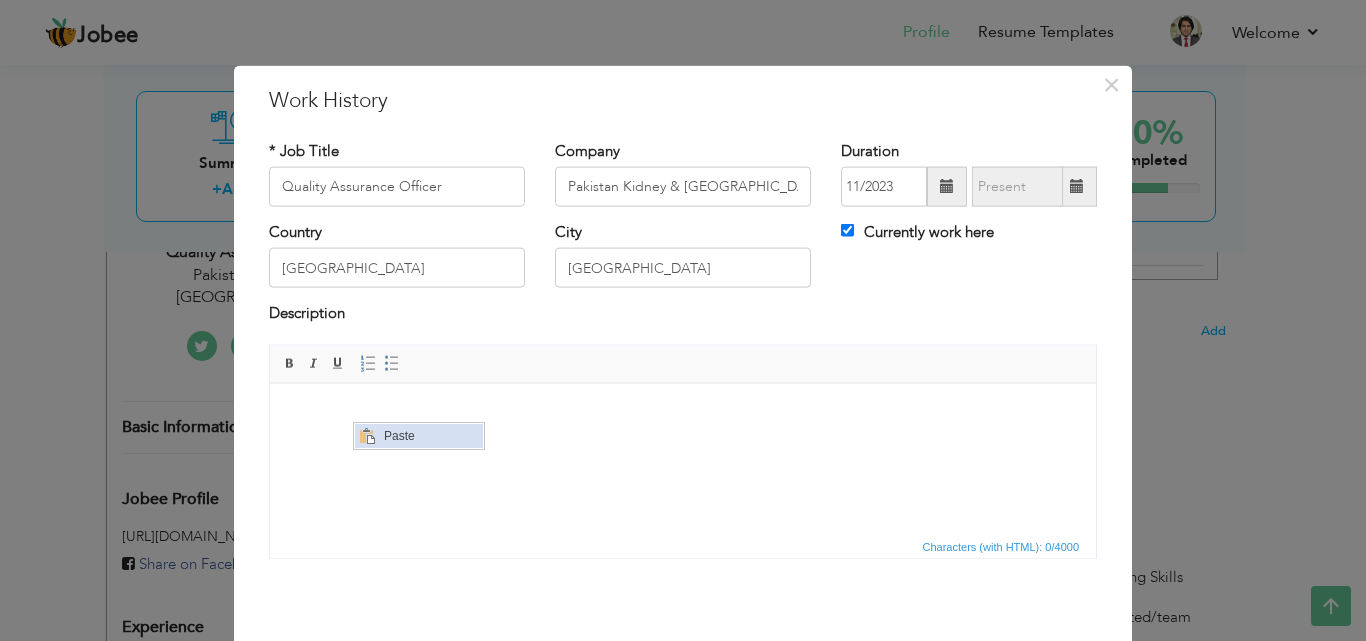 click on "Paste" at bounding box center [430, 436] 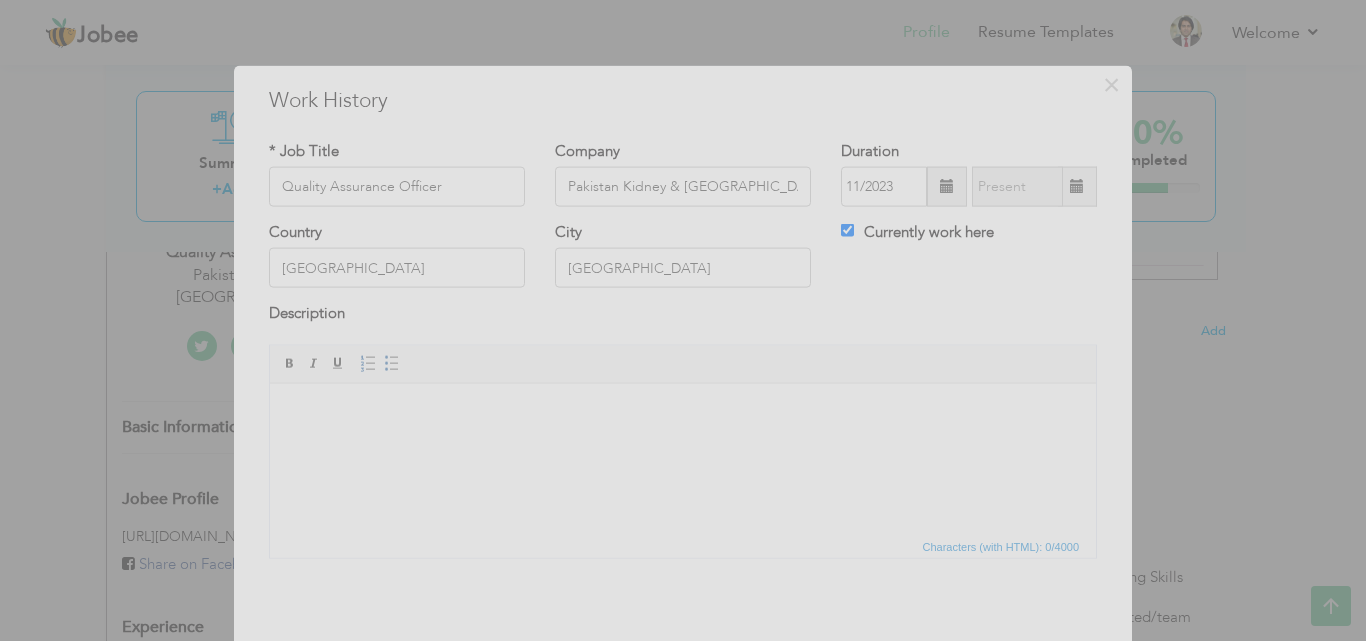 click at bounding box center (683, 320) 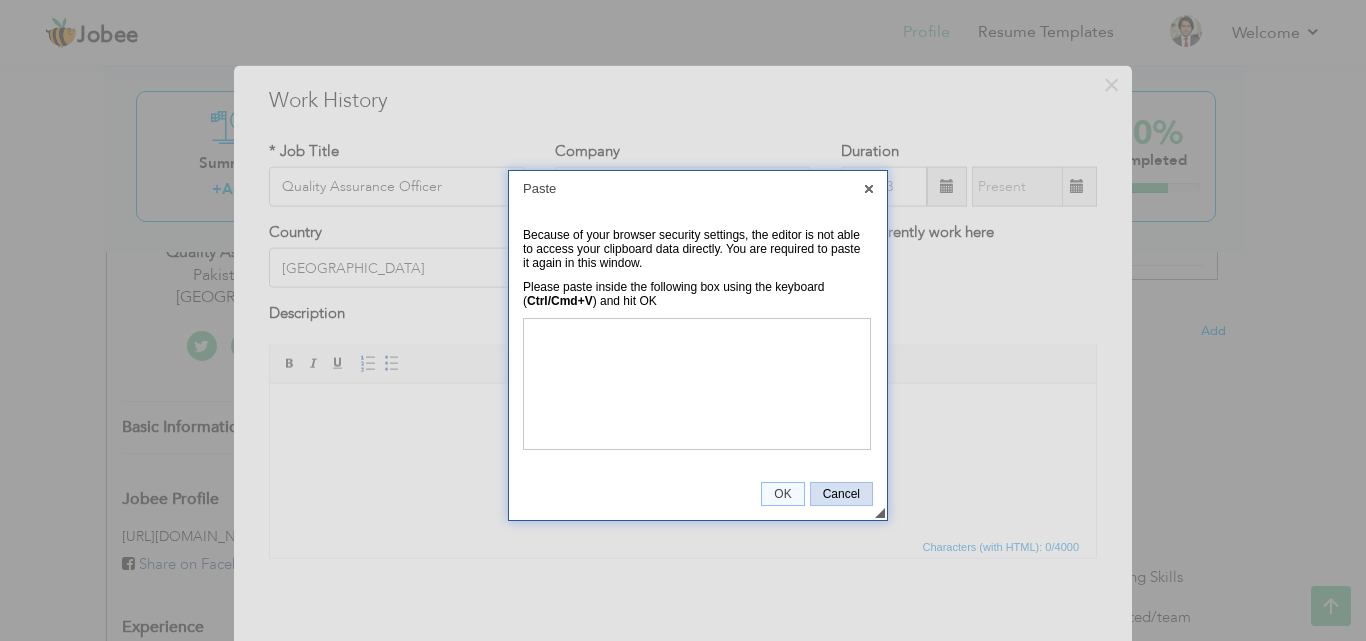 click on "Cancel" at bounding box center (841, 494) 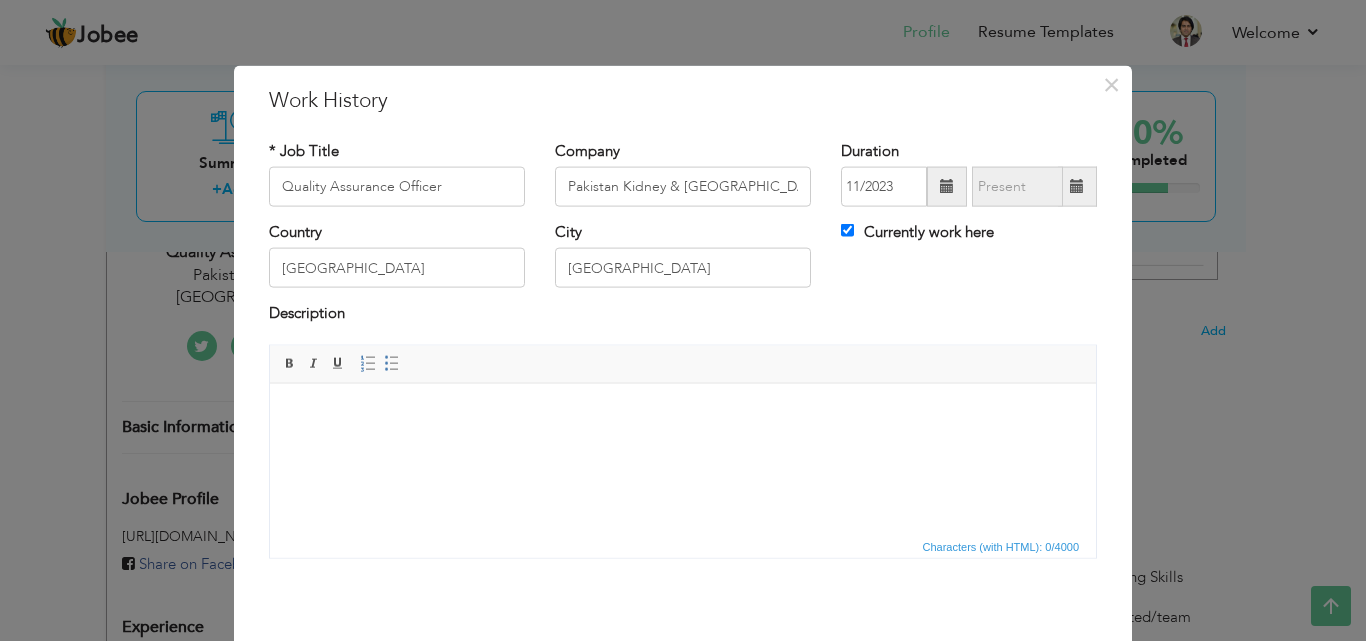 click at bounding box center [683, 413] 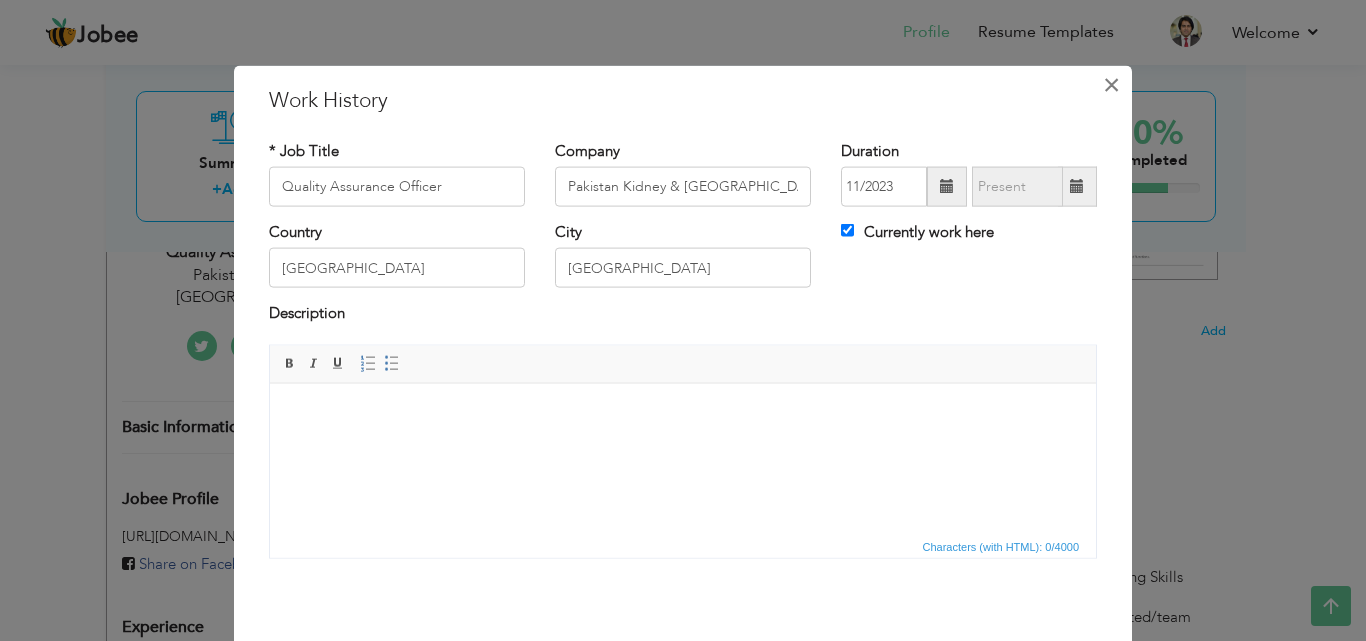 click on "×" at bounding box center (1111, 84) 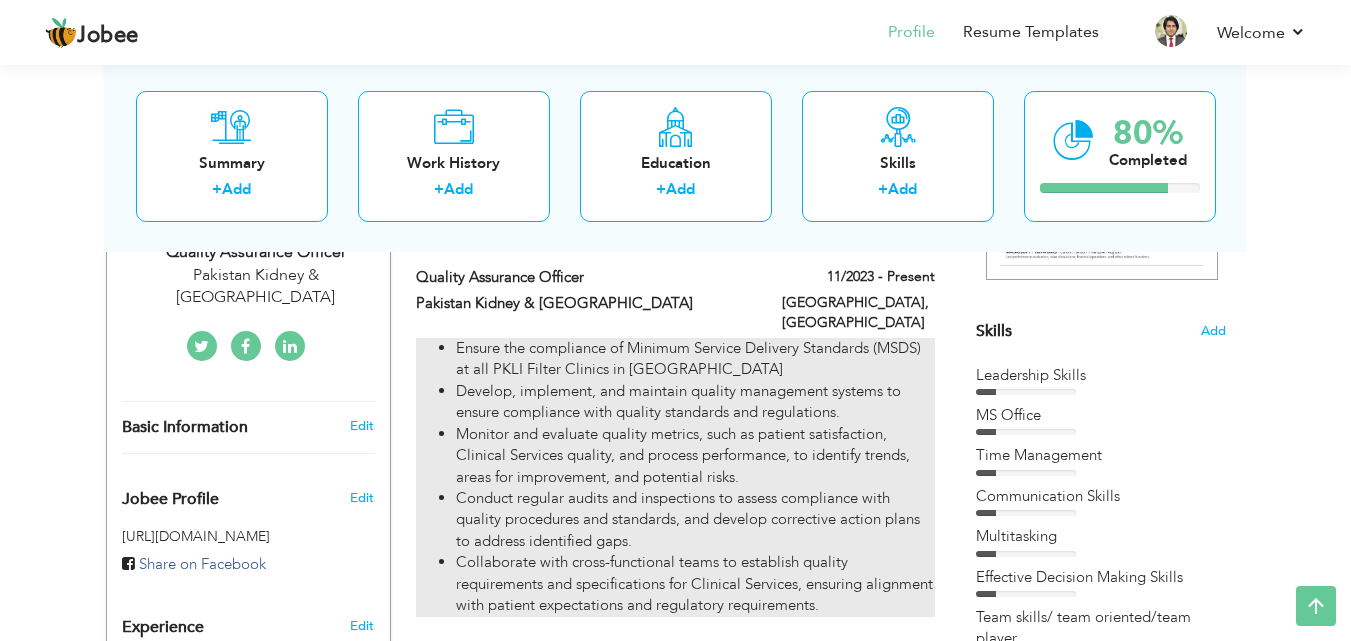 click on "Ensure the compliance of Minimum Service Delivery Standards (MSDS) at all PKLI Filter Clinics in Punjab" at bounding box center (695, 359) 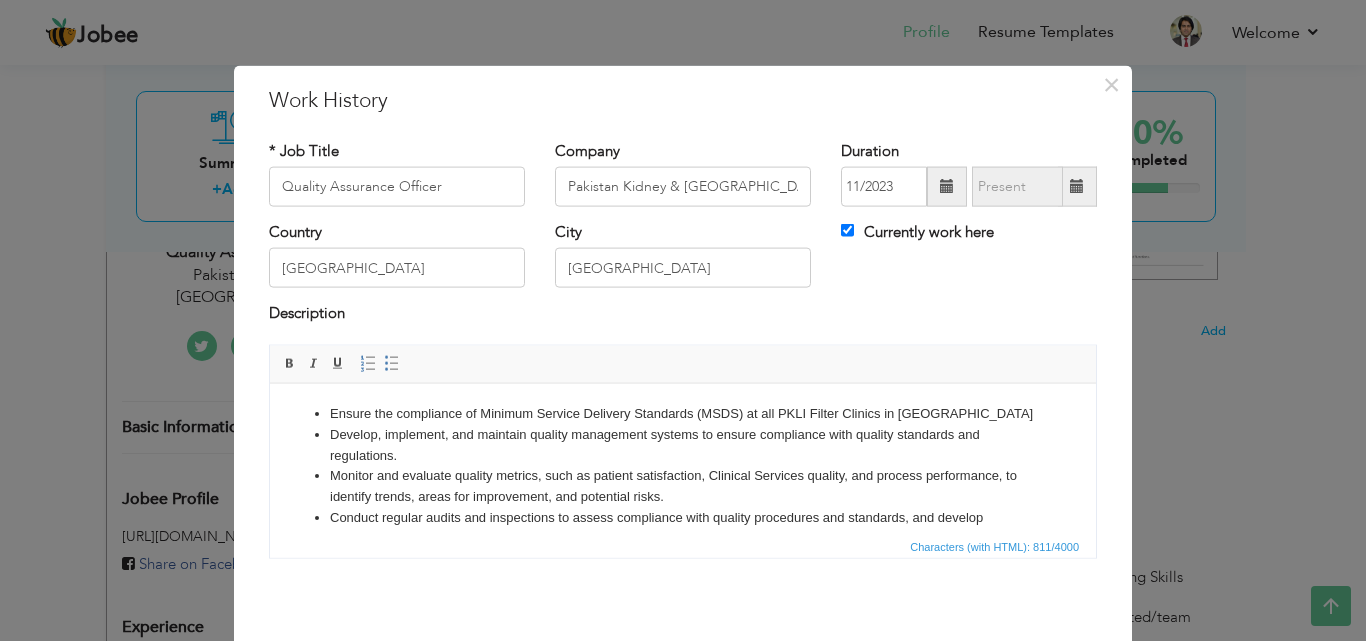 click on "Develop, implement, and maintain quality management systems to ensure compliance with quality standards and regulations." at bounding box center (683, 445) 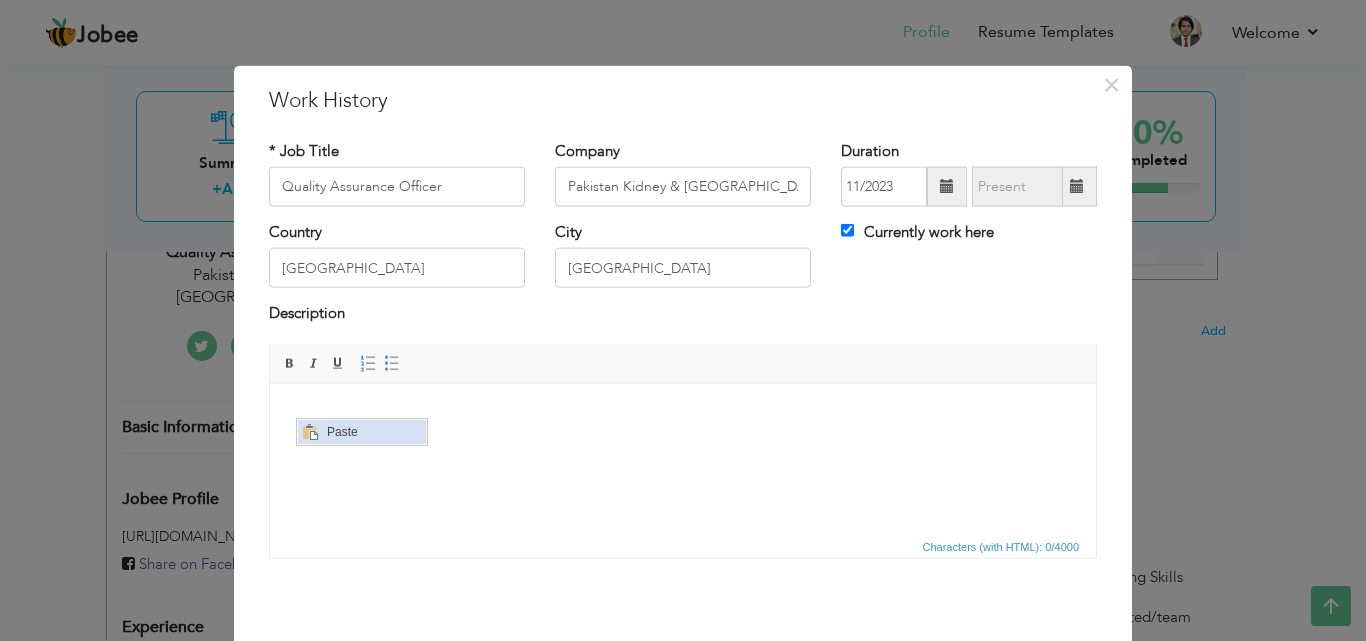 click on "Paste" at bounding box center [373, 432] 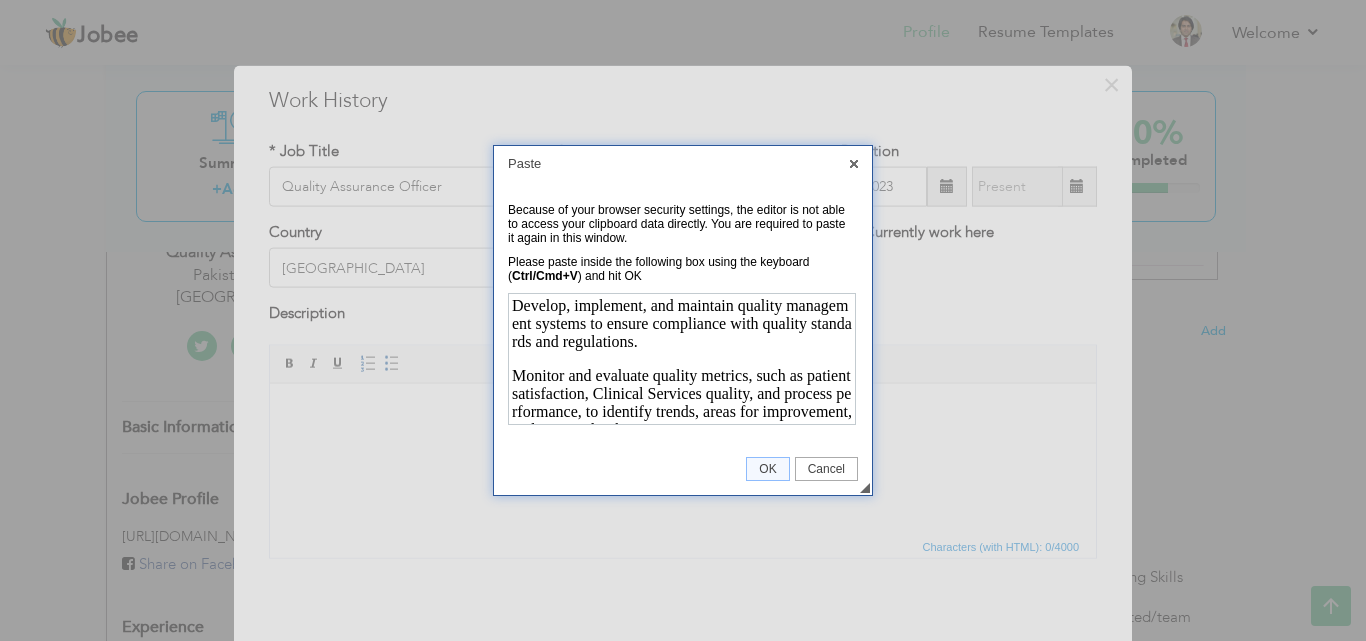 scroll, scrollTop: 875, scrollLeft: 0, axis: vertical 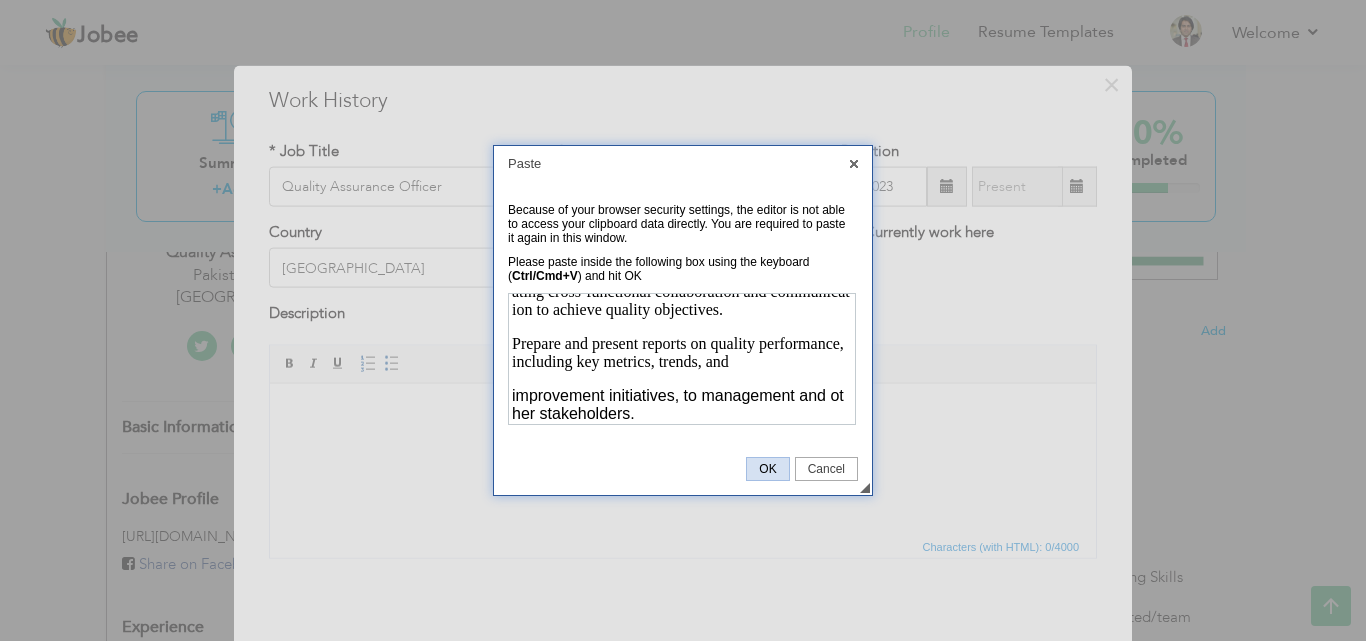 click on "OK" at bounding box center (767, 469) 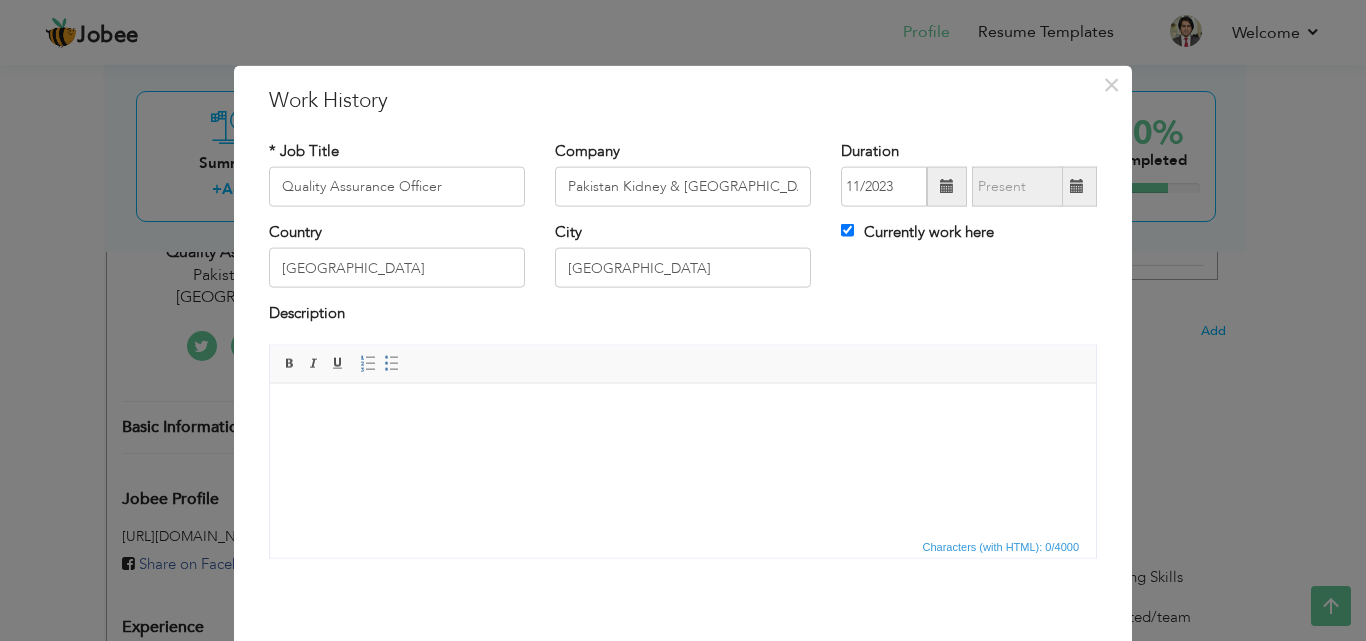 click at bounding box center (683, 413) 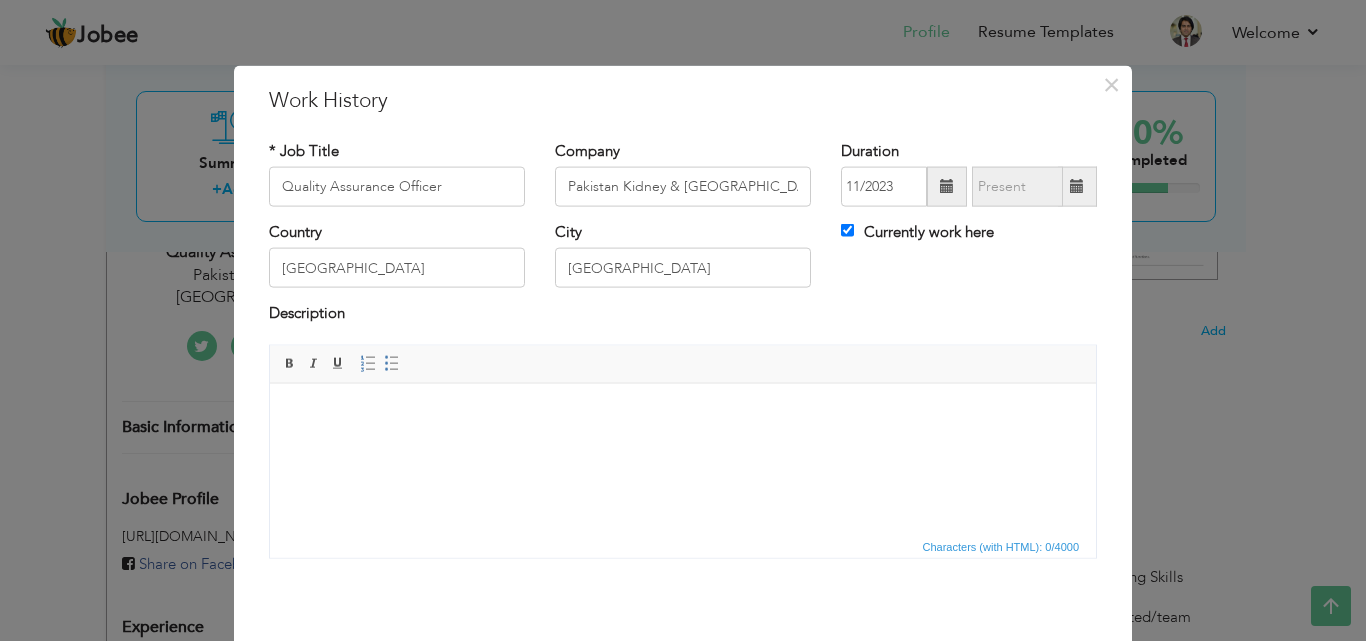 click at bounding box center [683, 413] 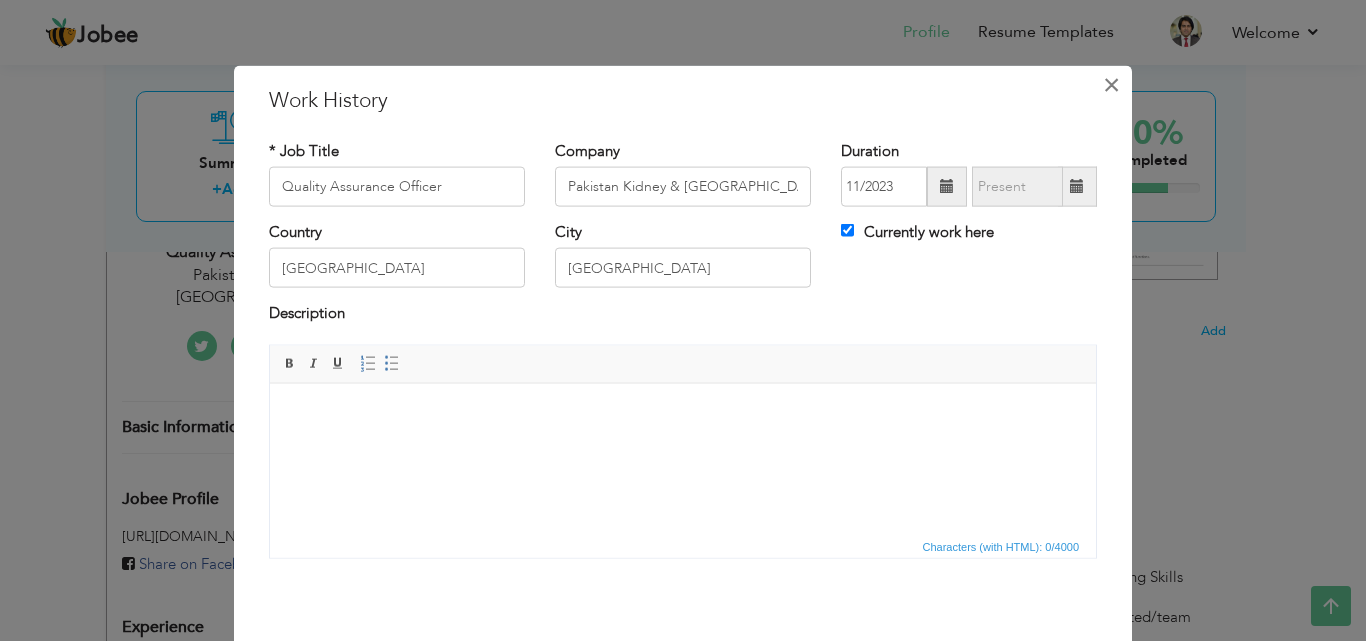 click on "×" at bounding box center (1111, 84) 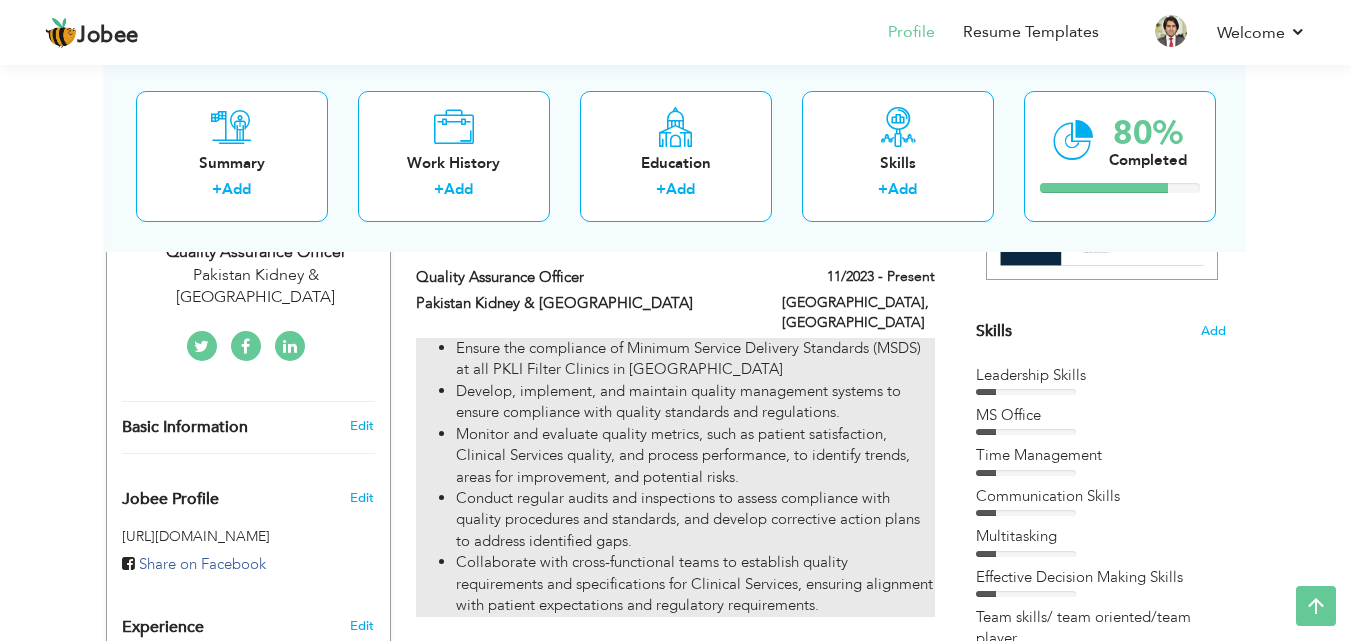 click on "Ensure the compliance of Minimum Service Delivery Standards (MSDS) at all PKLI Filter Clinics in Punjab" at bounding box center (695, 359) 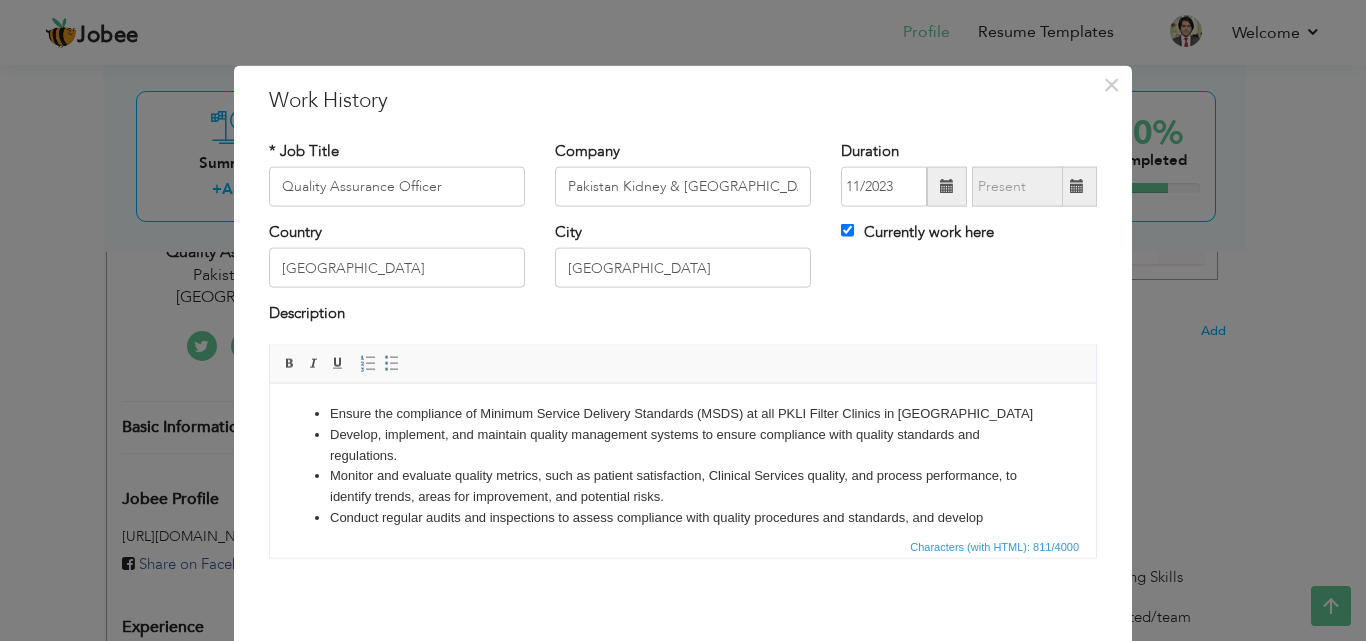 click on "Develop, implement, and maintain quality management systems to ensure compliance with quality standards and regulations." at bounding box center (683, 445) 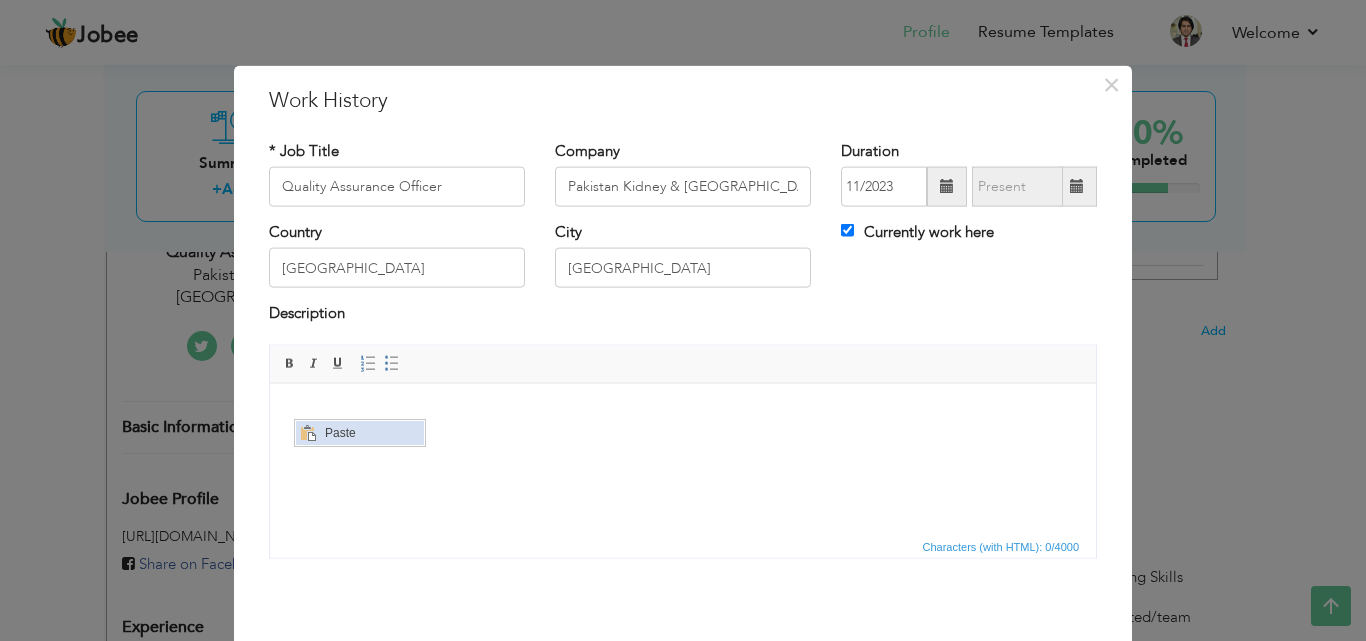 click on "Paste" at bounding box center (371, 433) 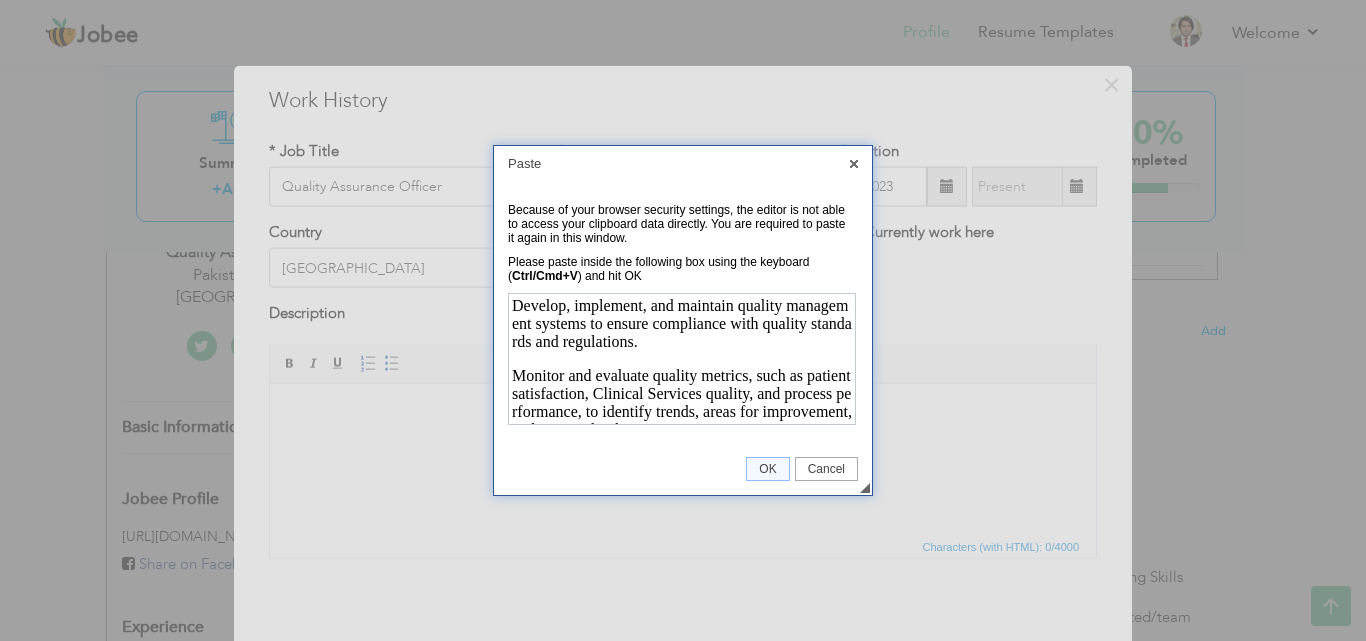 scroll, scrollTop: 875, scrollLeft: 0, axis: vertical 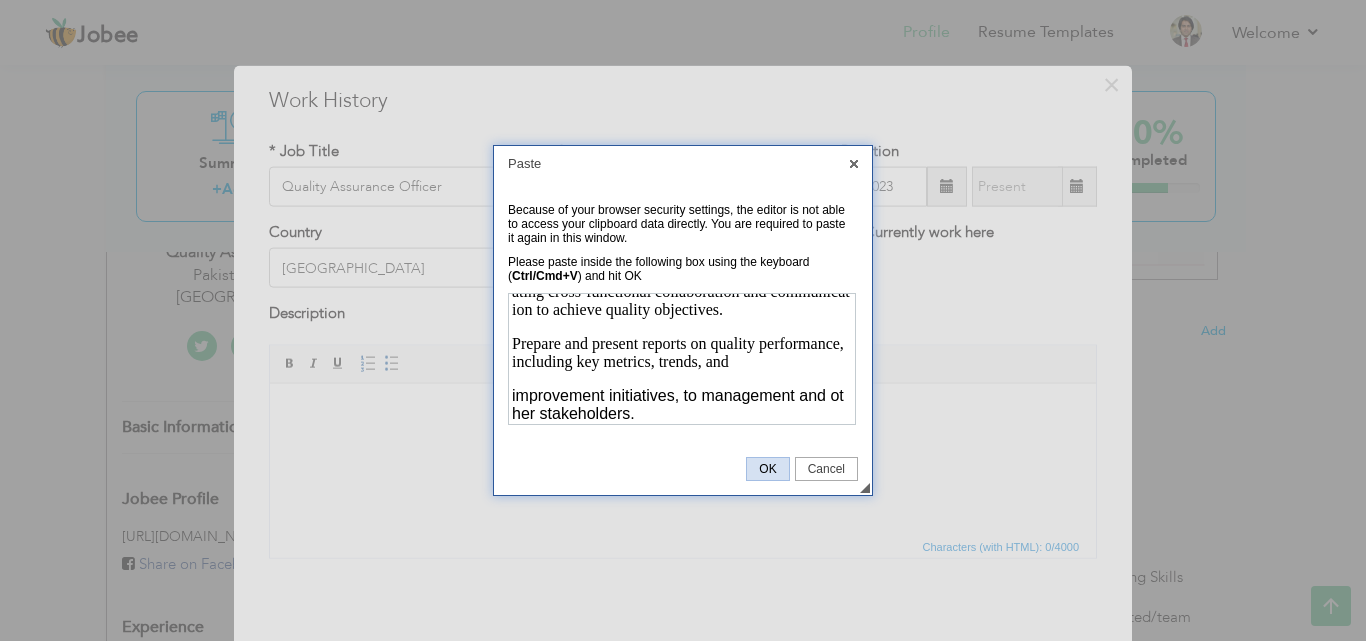 click on "OK" at bounding box center (767, 469) 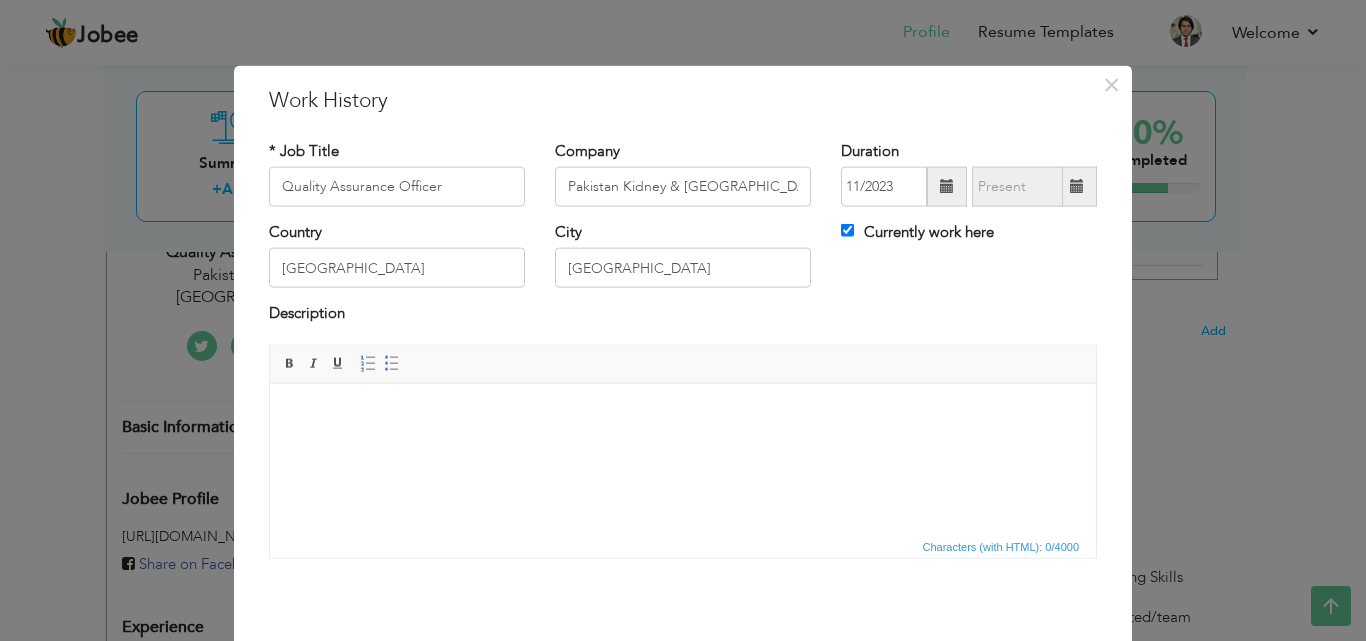 scroll, scrollTop: 79, scrollLeft: 0, axis: vertical 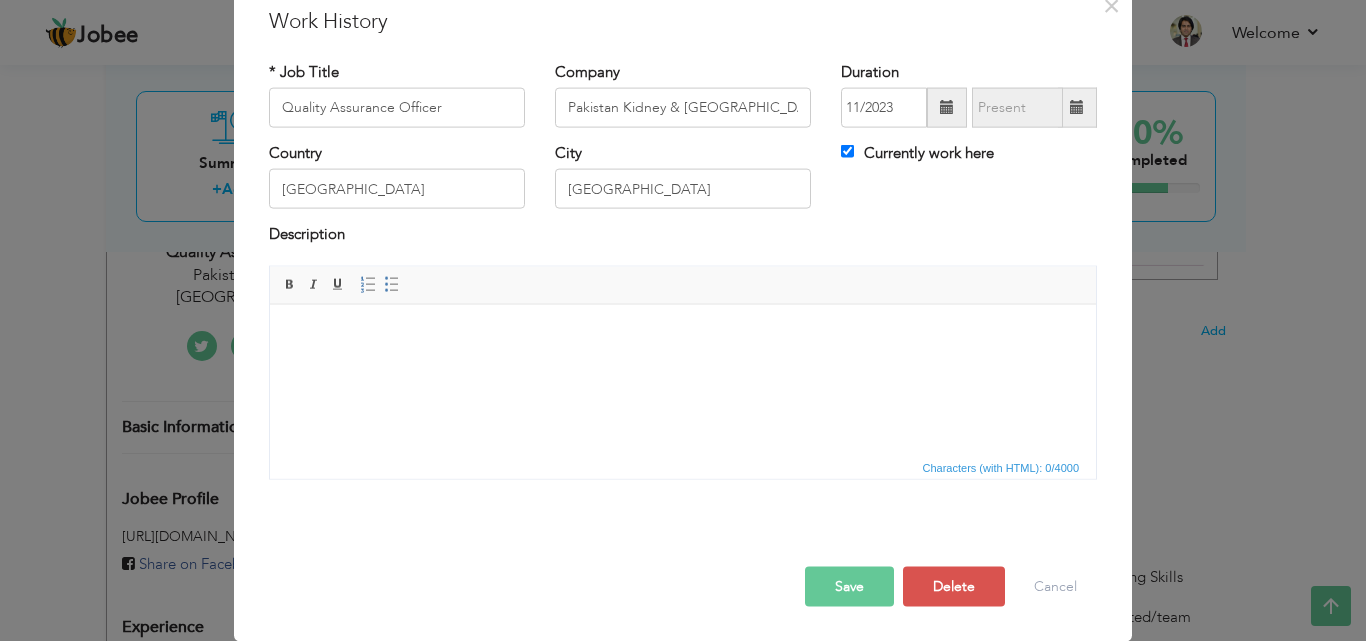 click on "Save" at bounding box center [849, 586] 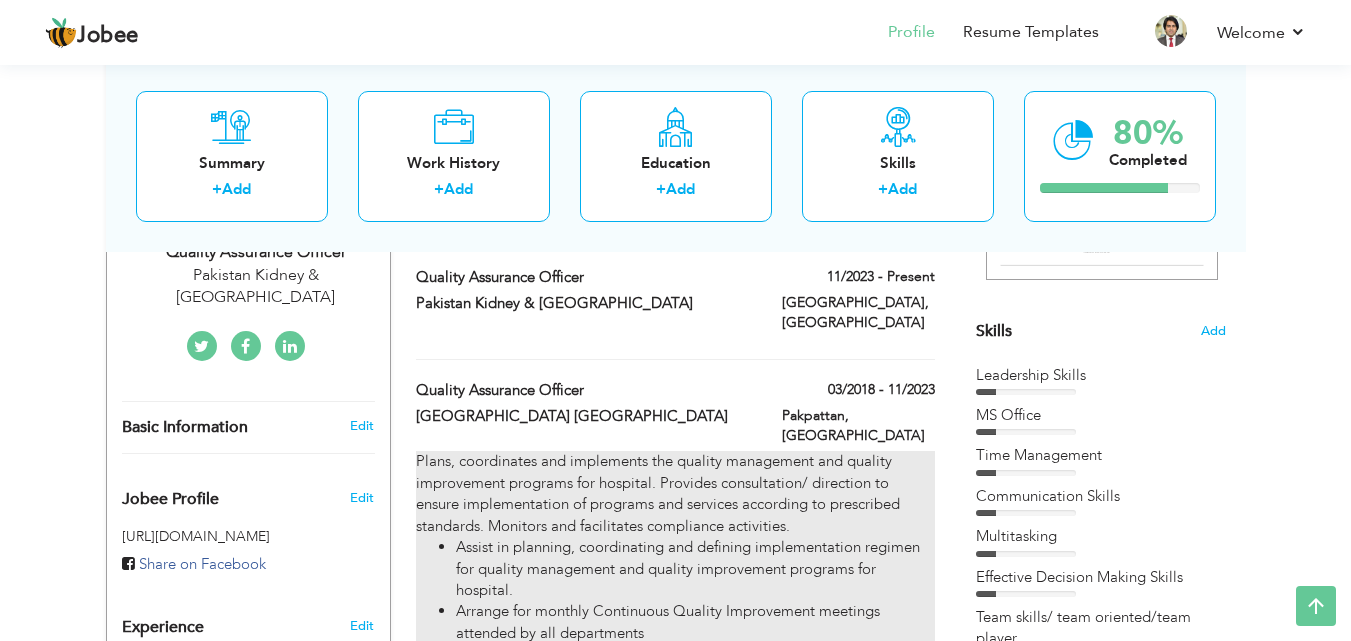 click on "Plans, coordinates and implements the quality management and quality improvement programs for hospital. Provides consultation/ direction to ensure implementation of programs and services according to prescribed standards. Monitors and facilitates compliance activities.
Assist in planning, coordinating and defining implementation regimen for quality management and quality improvement programs for hospital.
Arrange for monthly Continuous Quality Improvement meetings attended by all departments
Propose corrective and preventive actions in the above-stated meetings.
Document the plans identified in the meetings
Ensure the implementation of the proposed corrective and prevetive plan.
Ensure that CQI Plan is documented, followed and updated in meetings as necessary.
Need assessment regarding training of staff need to be conducted on a monthly basis
Arrange and monitor the traning programmes
Measures the impact of tranings to assess if they fulfil the need identified" at bounding box center [675, 847] 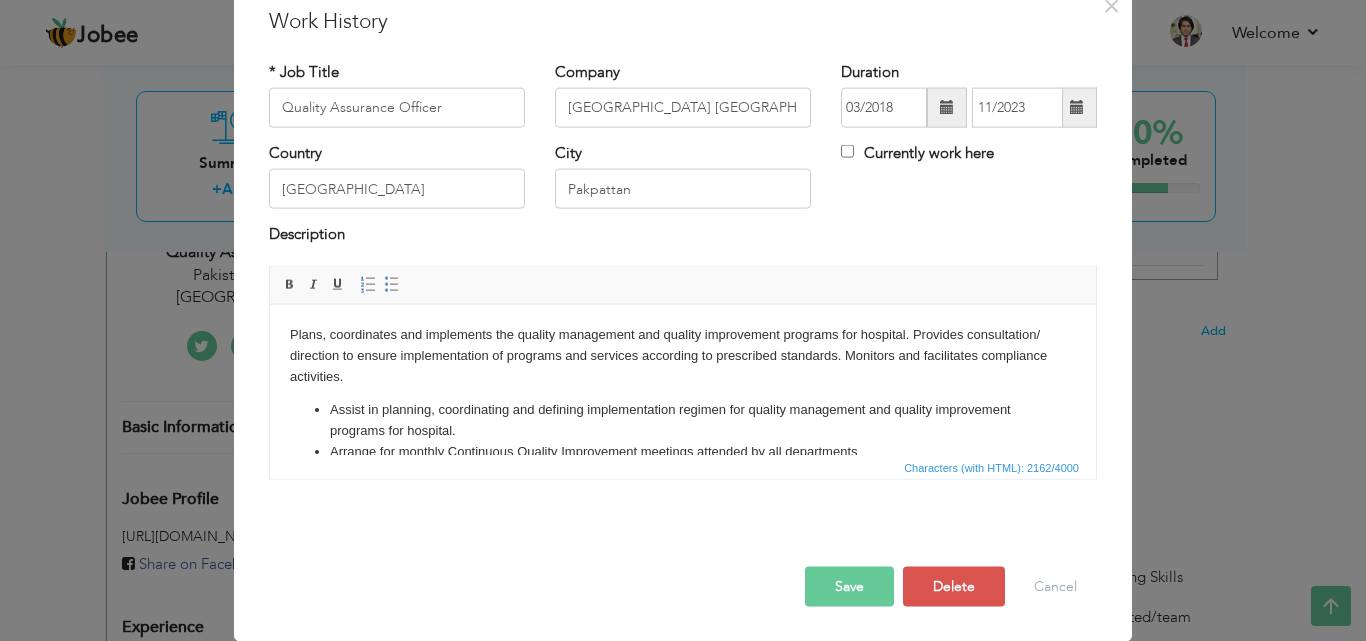 scroll, scrollTop: 0, scrollLeft: 0, axis: both 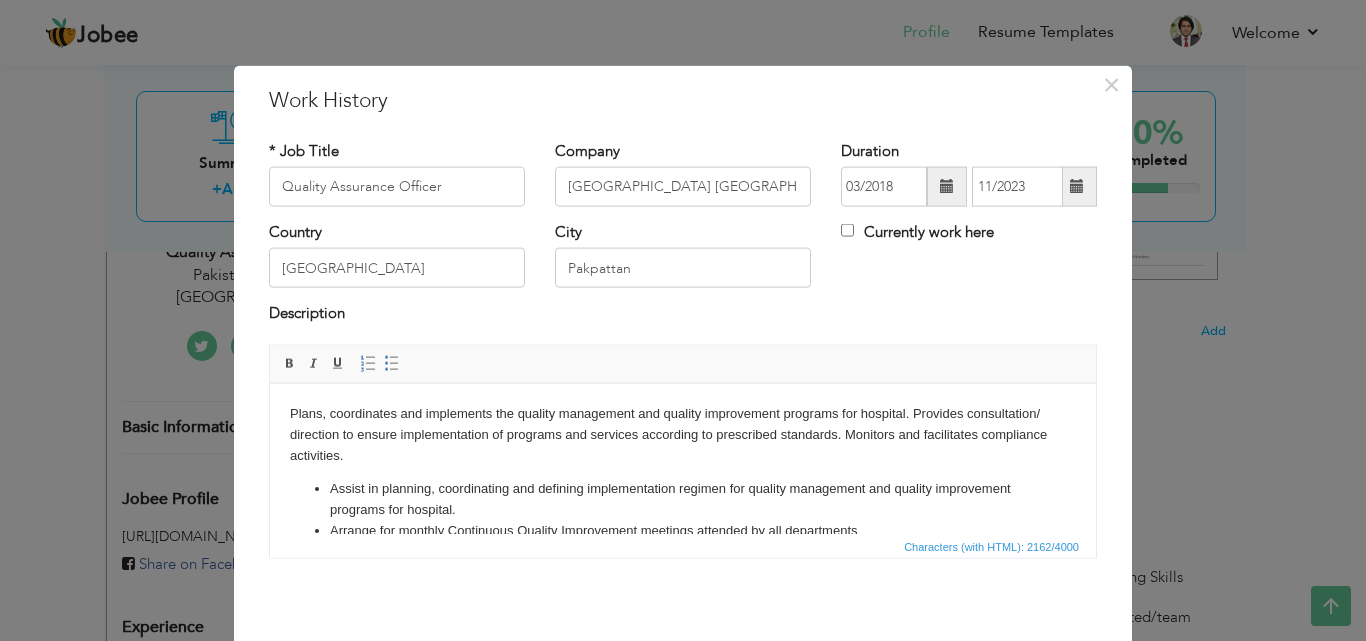 click on "Plans, coordinates and implements the quality management and quality improvement programs for hospital. Provides consultation/ direction to ensure implementation of programs and services according to prescribed standards. Monitors and facilitates compliance activities. Assist in planning, coordinating and defining implementation regimen for quality management and quality improvement programs for hospital. Arrange for monthly Continuous Quality Improvement meetings attended by all departments Propose corrective and preventive actions in the above-stated meetings. Document the plans identified in the meetings Ensure the implementation of the proposed corrective and prevetive plan. Ensure that CQI Plan is documented, followed and updated in meetings as necessary. Need assessment regarding training of staff need to be conducted on a monthly basis Arrange and monitor the traning programmes Measures the impact of tranings to assess if they fulfil the need identified" at bounding box center (683, 659) 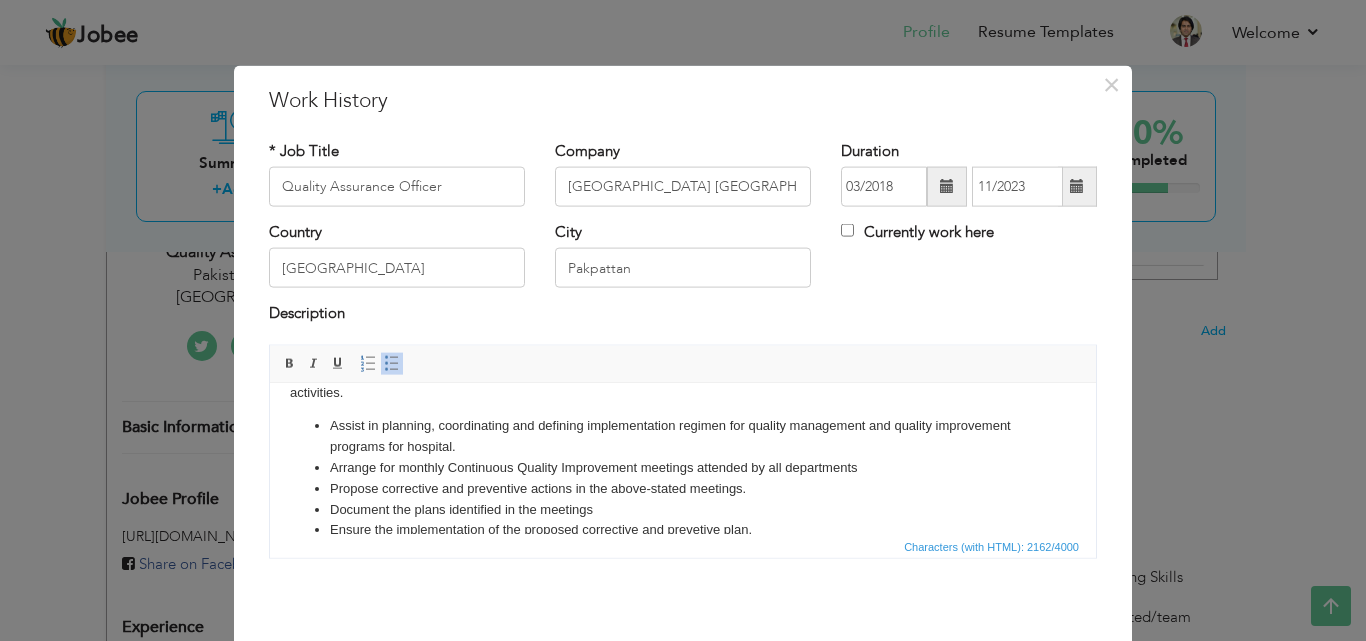 scroll, scrollTop: 22, scrollLeft: 0, axis: vertical 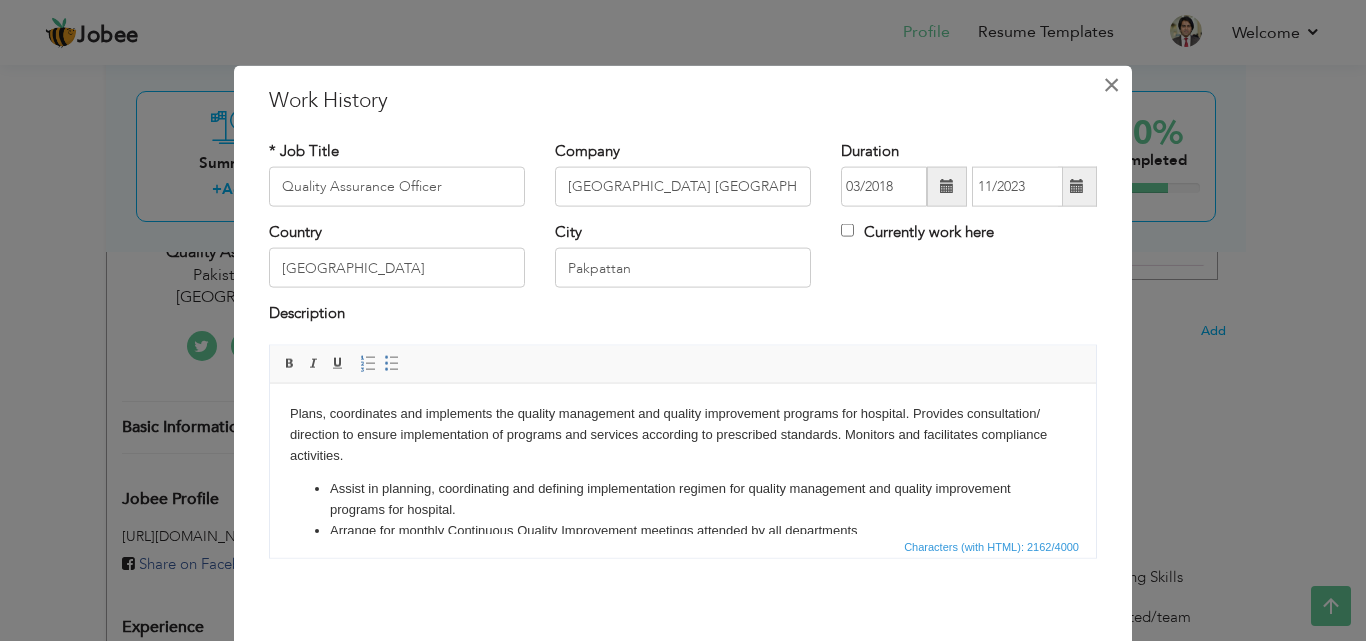 click on "×" at bounding box center [1111, 84] 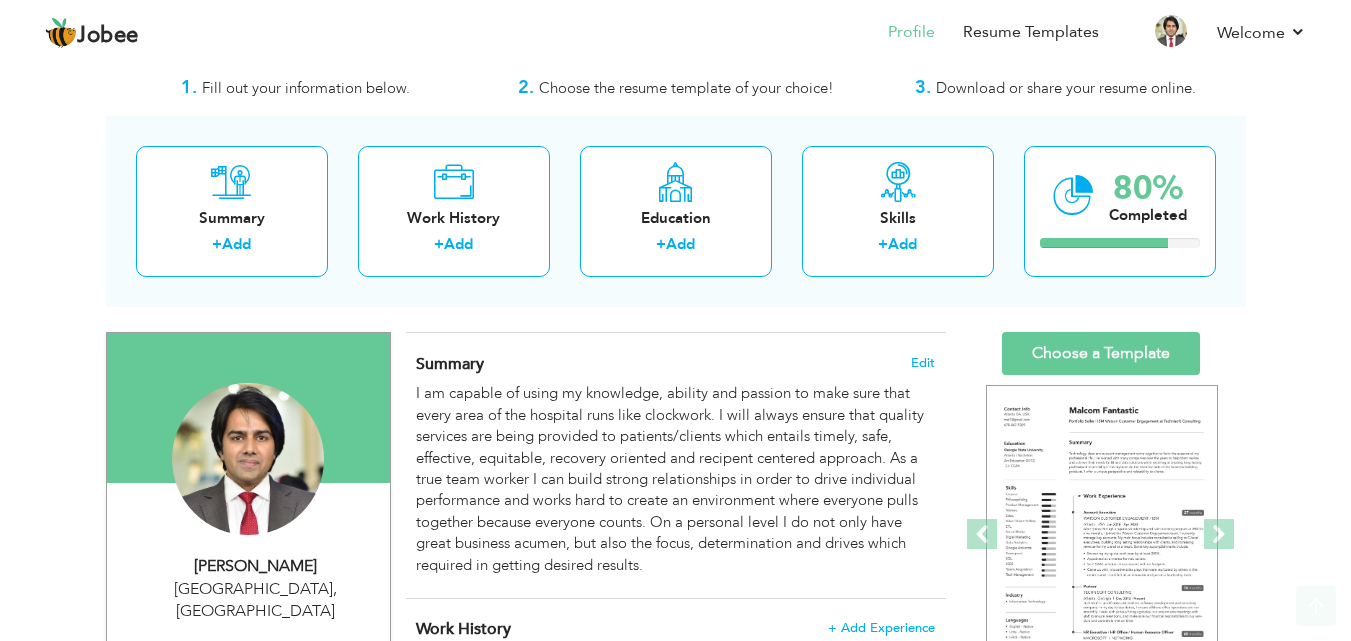 scroll, scrollTop: 0, scrollLeft: 0, axis: both 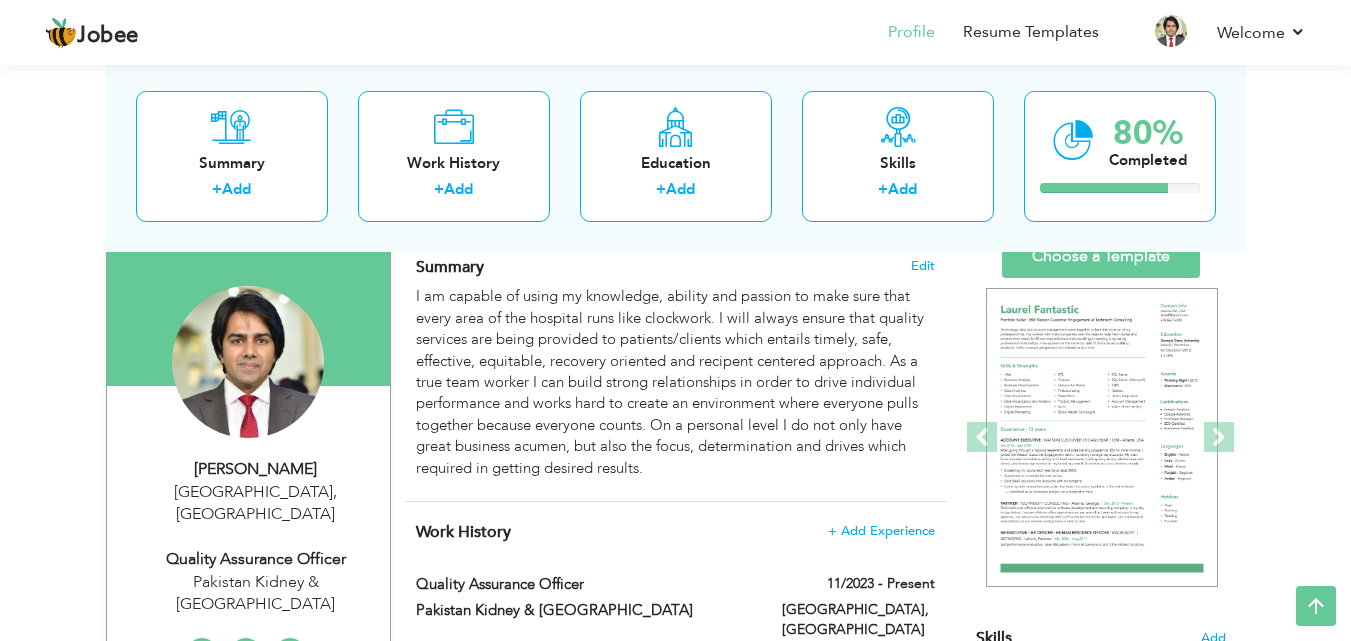 click on "View Resume
Export PDF
Profile
Summary
Public Link
Experience
Education
Awards
Work Histroy
Projects
Certifications
Skills
Preferred Job City" at bounding box center (675, 2156) 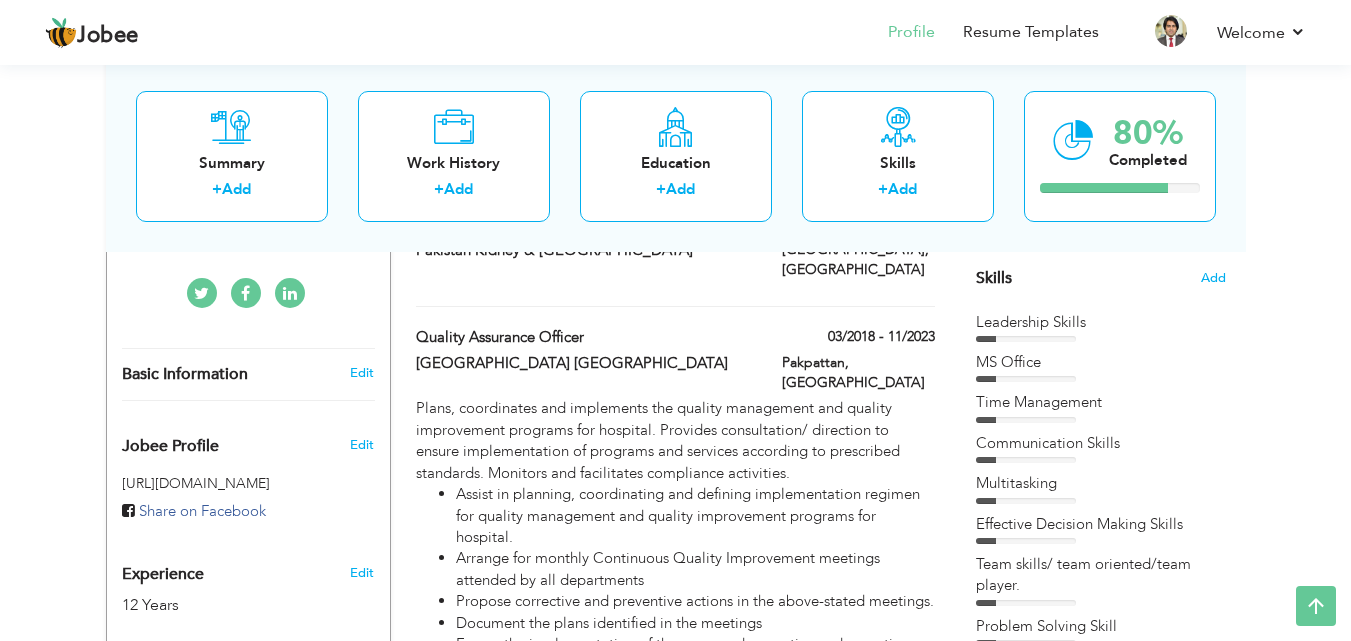 scroll, scrollTop: 524, scrollLeft: 0, axis: vertical 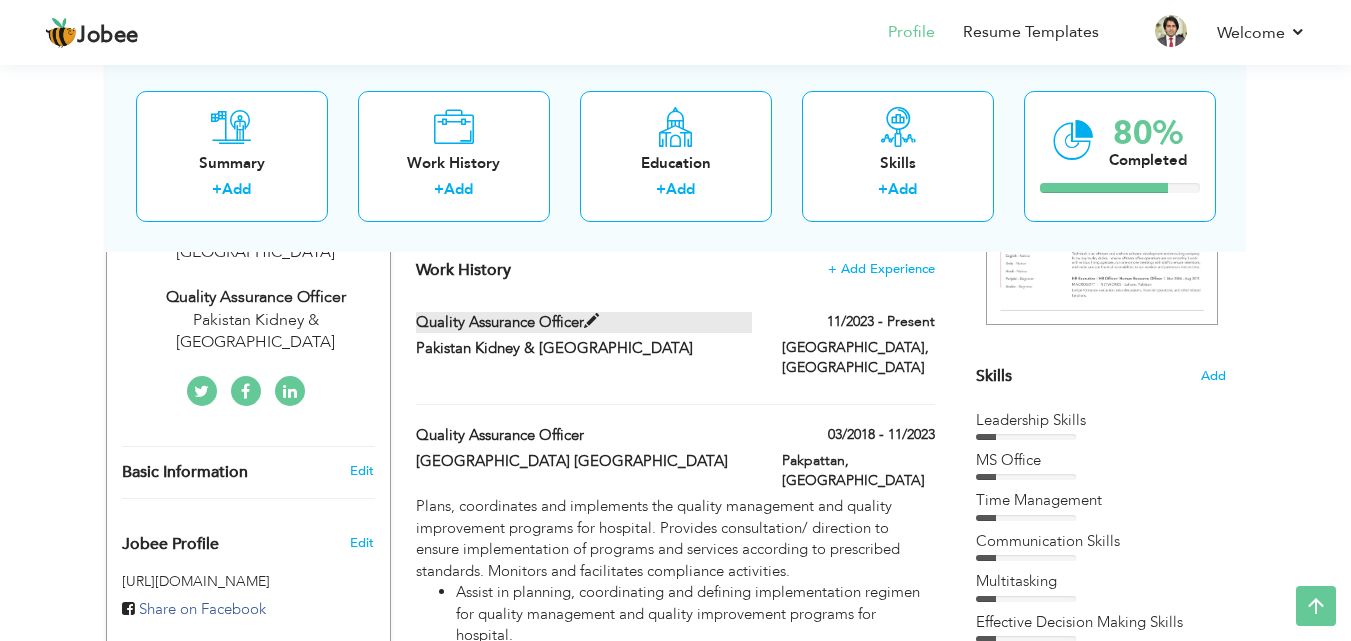 click at bounding box center [591, 321] 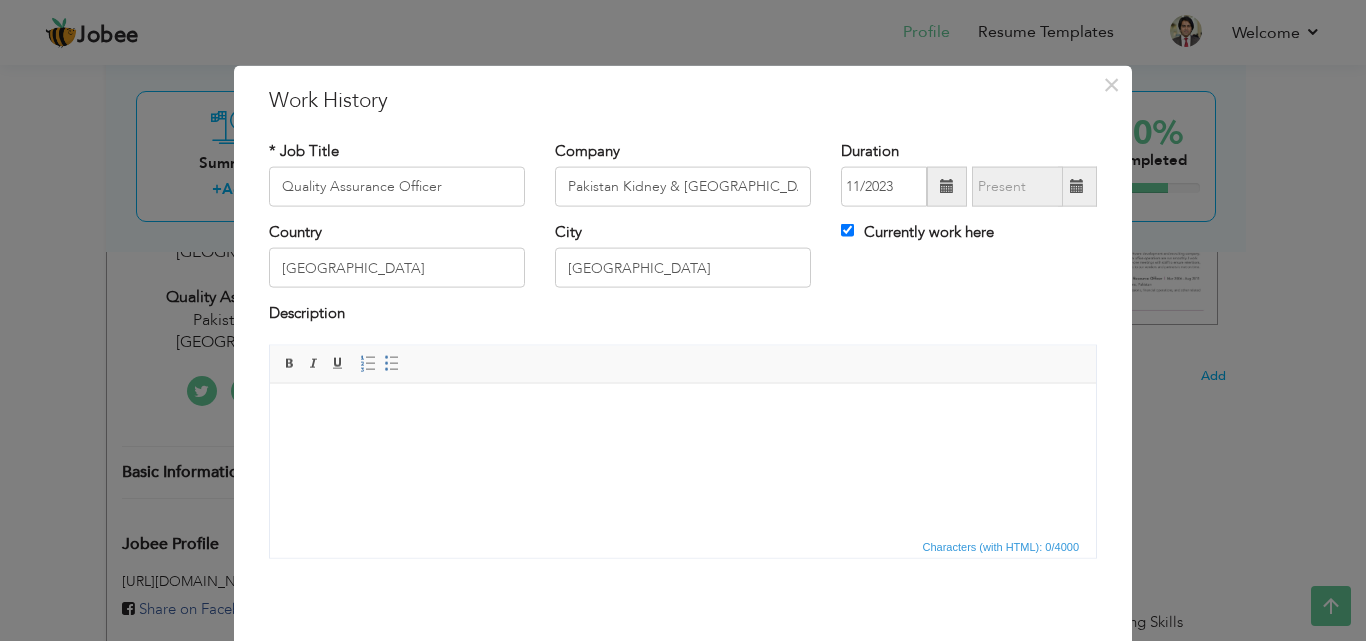 click at bounding box center [683, 413] 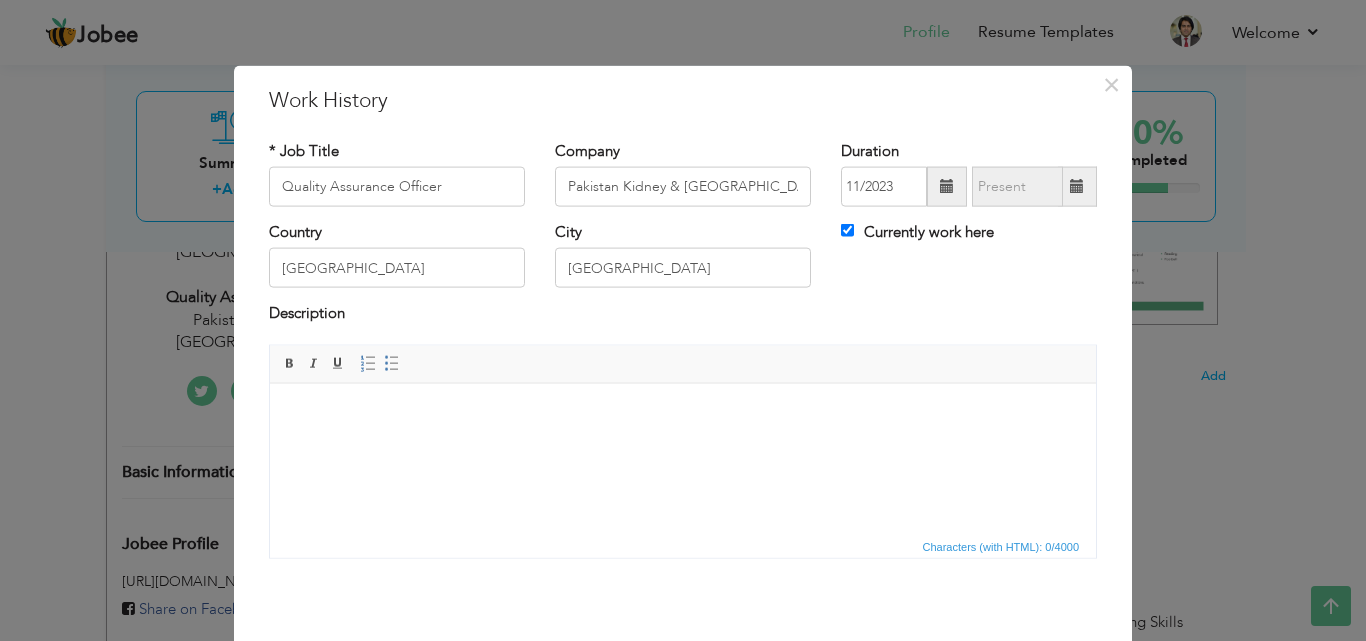 click at bounding box center [683, 413] 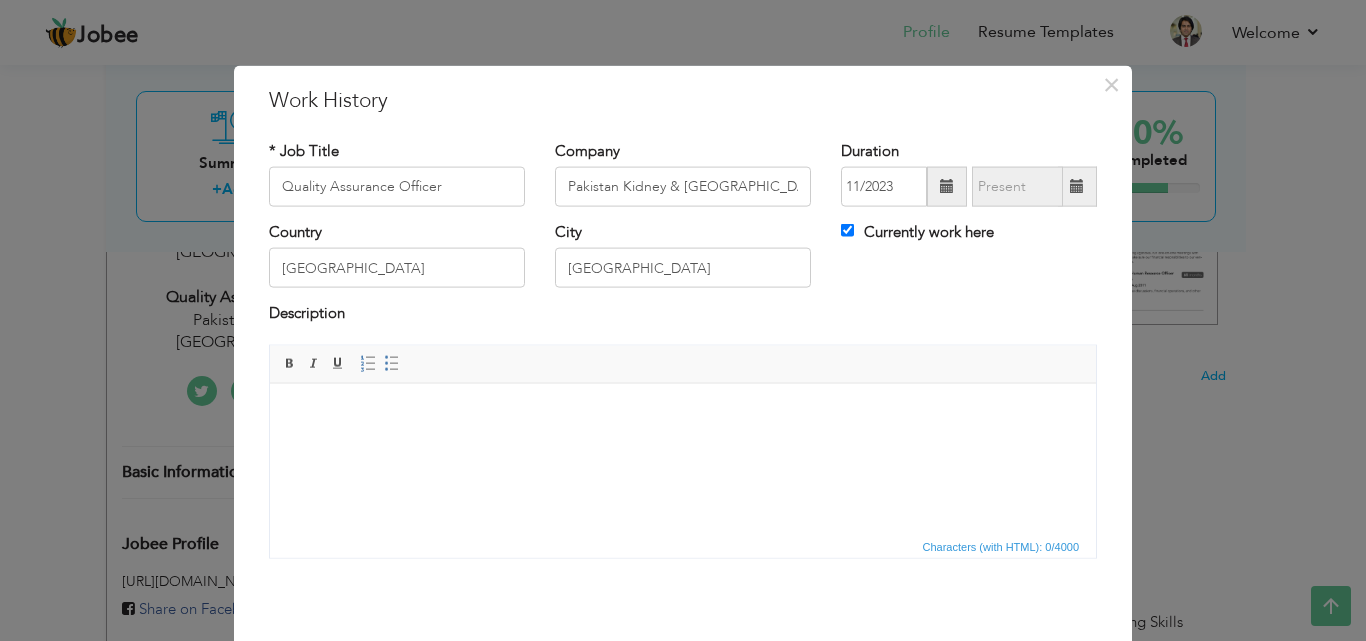 click at bounding box center [683, 413] 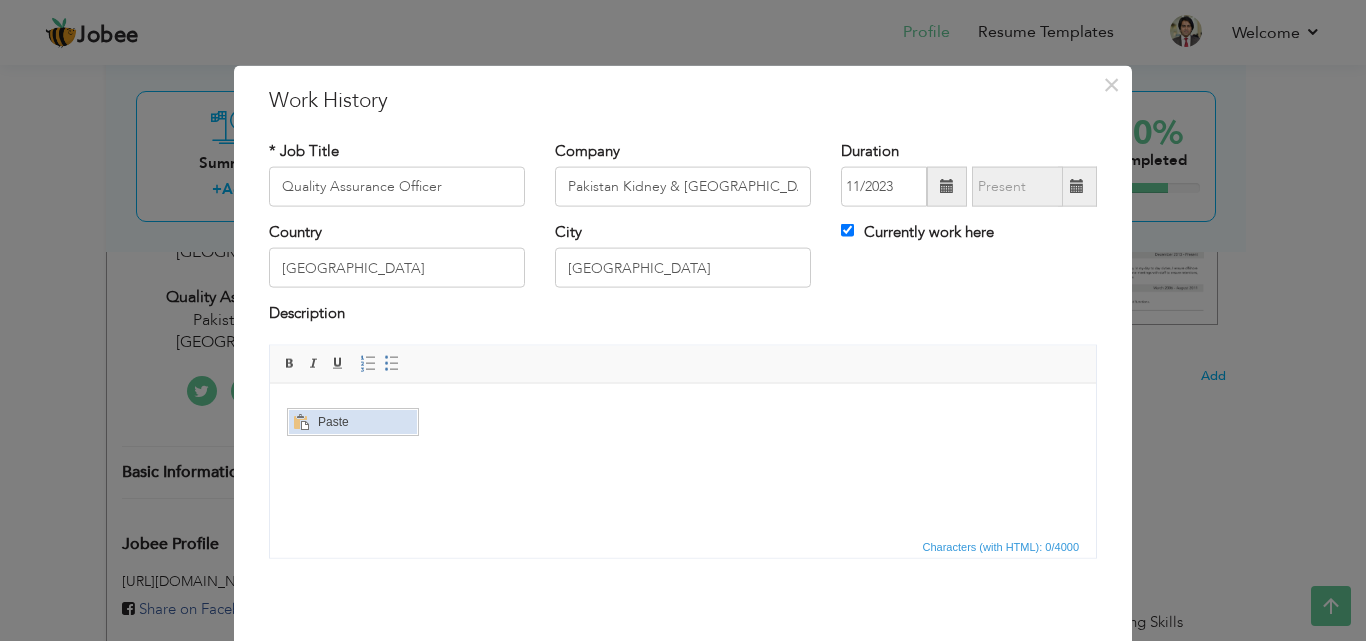 click on "Paste" at bounding box center (364, 422) 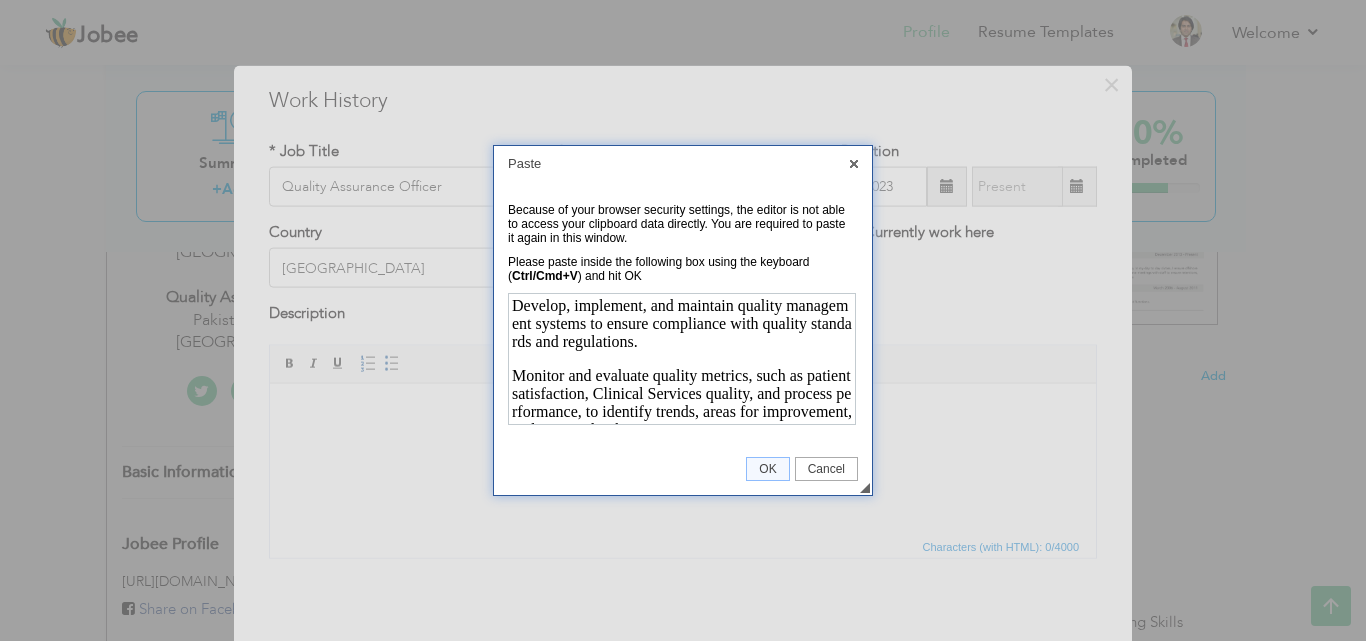 scroll, scrollTop: 0, scrollLeft: 0, axis: both 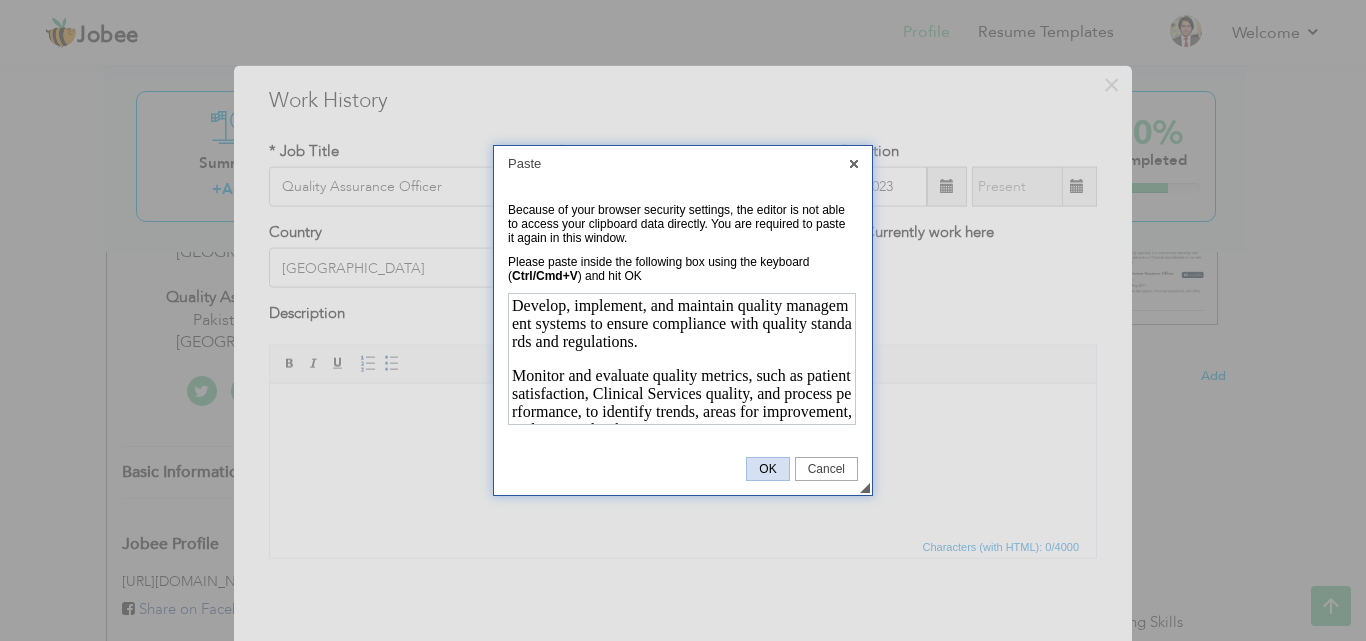 click on "OK" at bounding box center (767, 469) 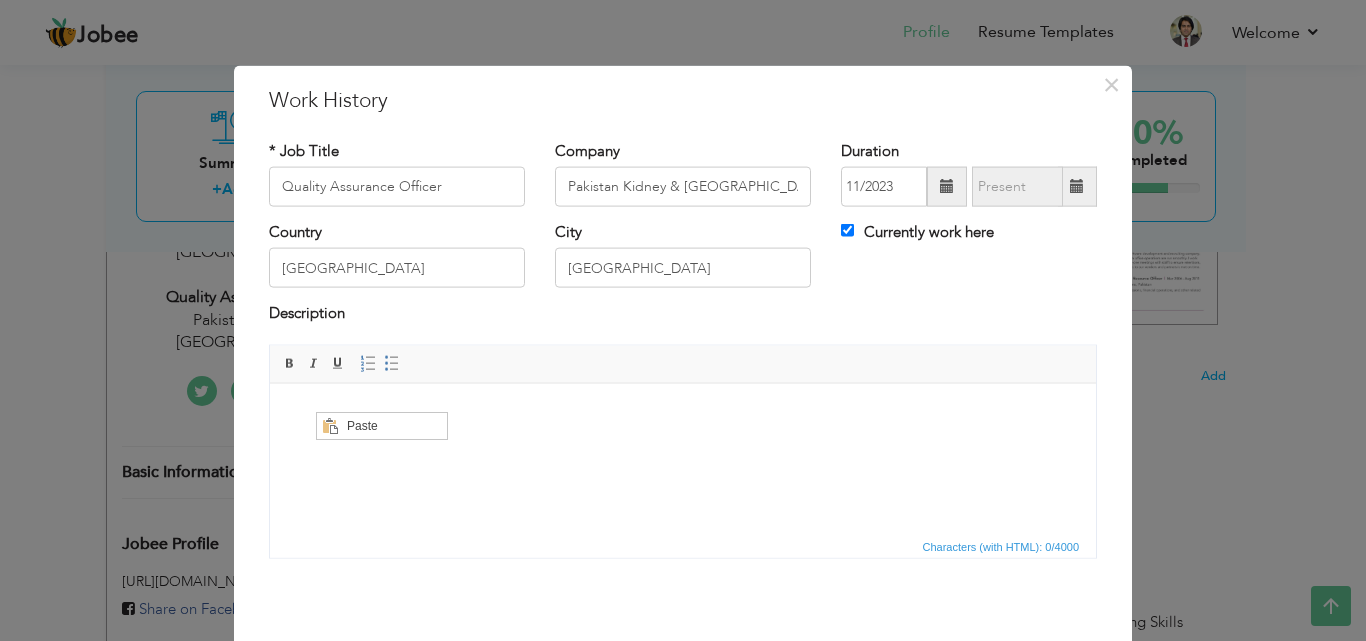click on "Paste" at bounding box center [381, 426] 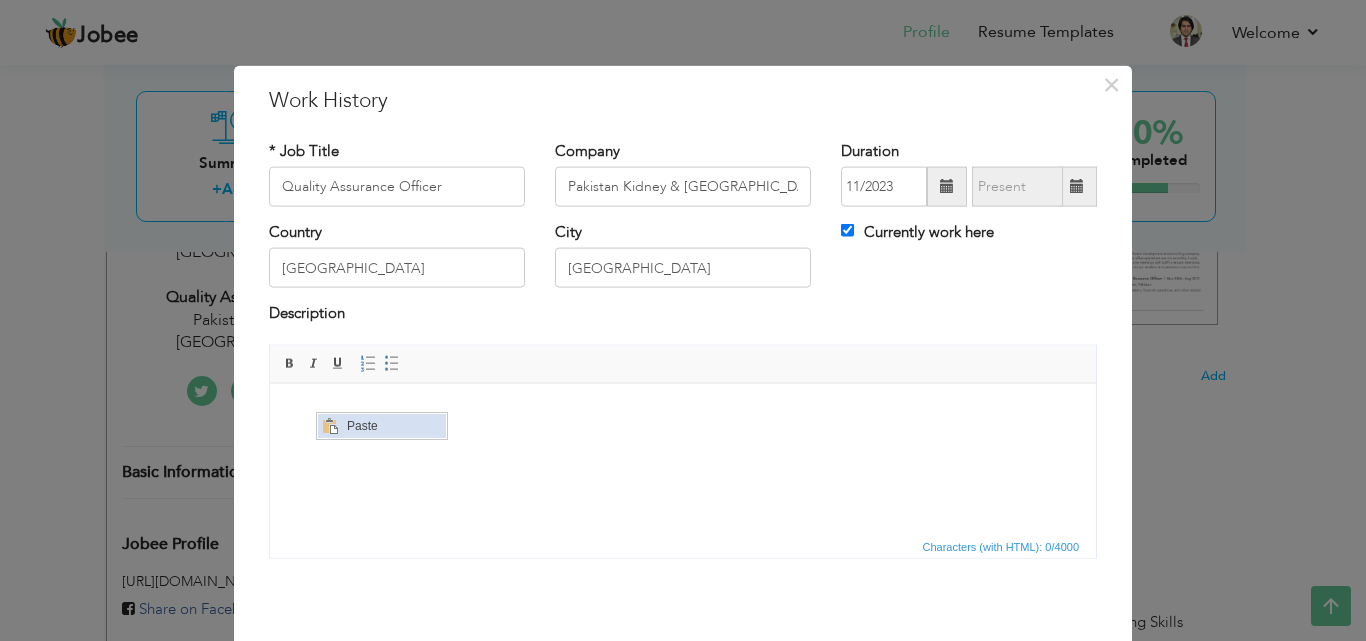 click on "Paste" at bounding box center (393, 426) 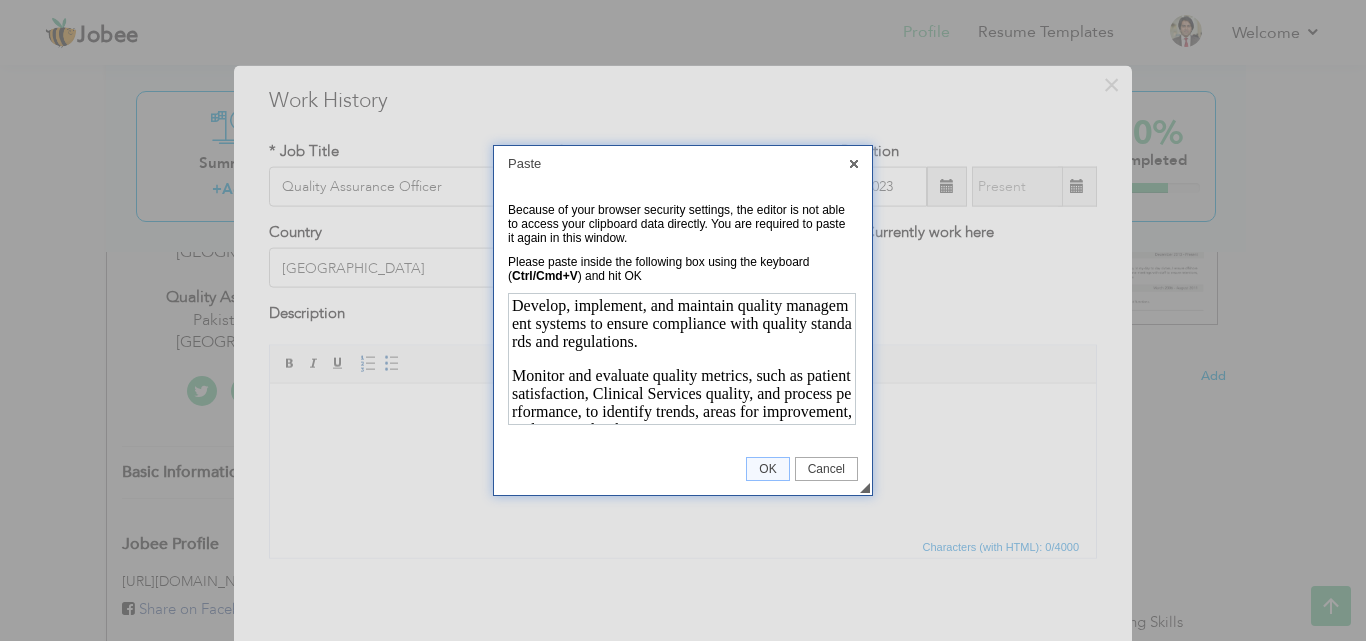 scroll, scrollTop: 0, scrollLeft: 0, axis: both 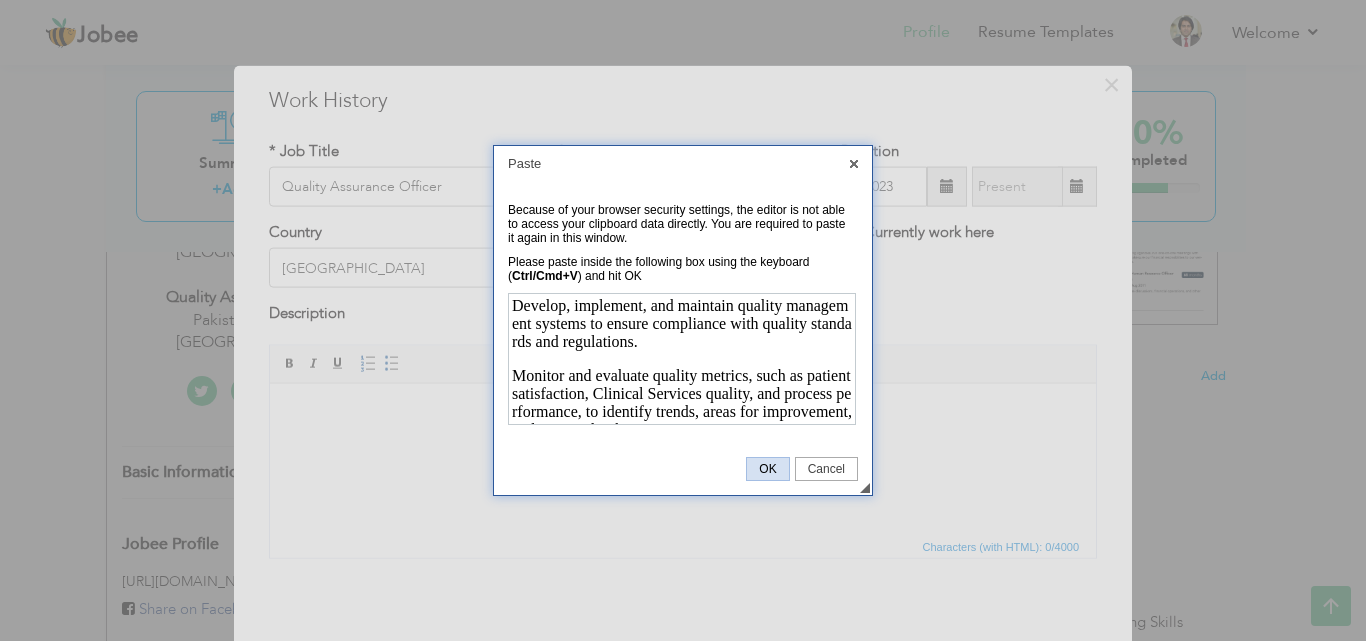 click on "OK" at bounding box center [767, 469] 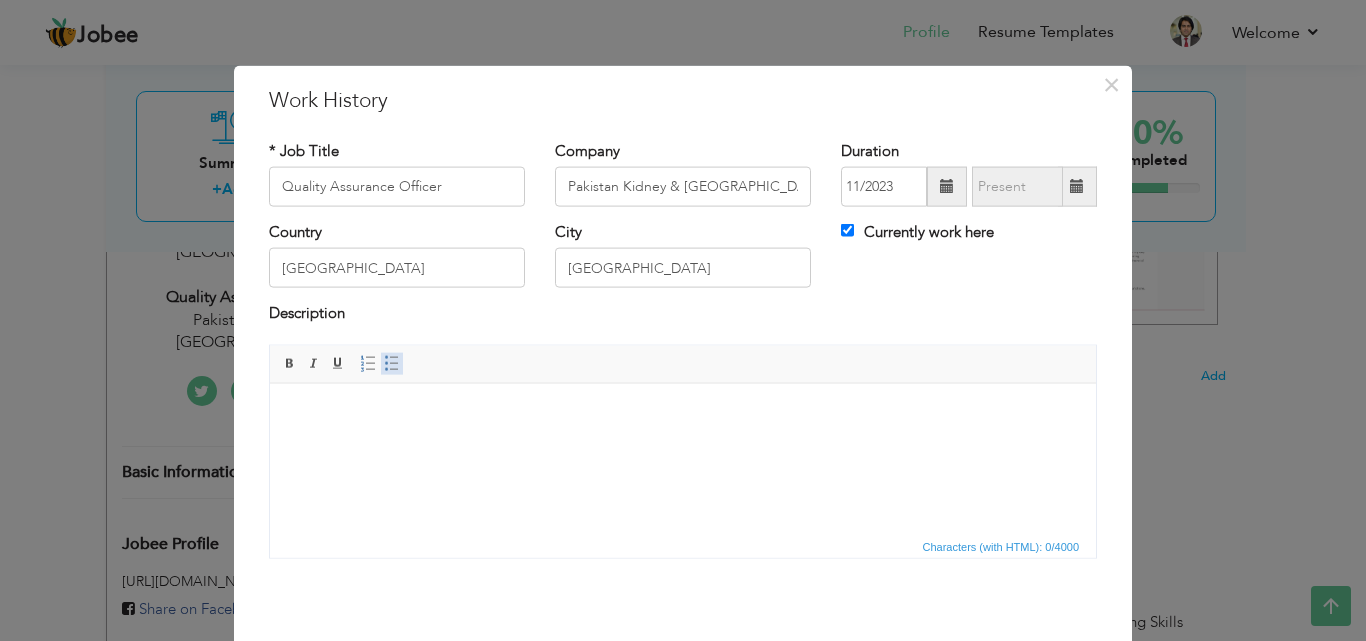 click at bounding box center [392, 363] 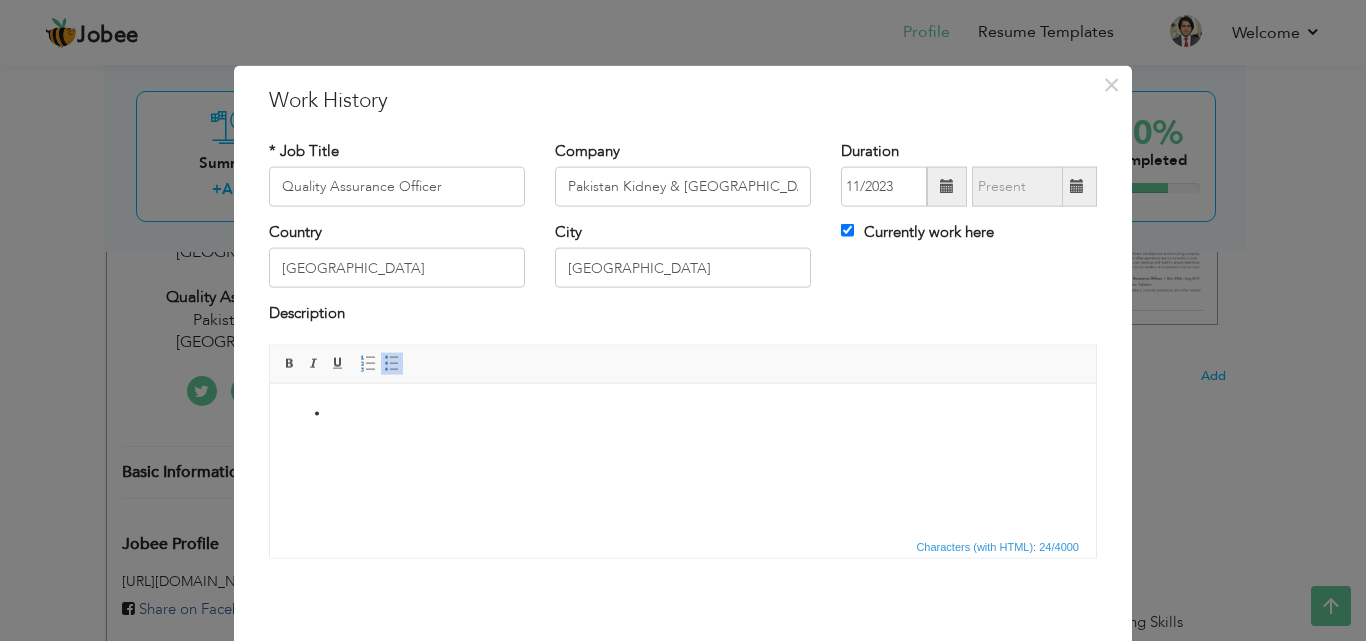 click at bounding box center [683, 413] 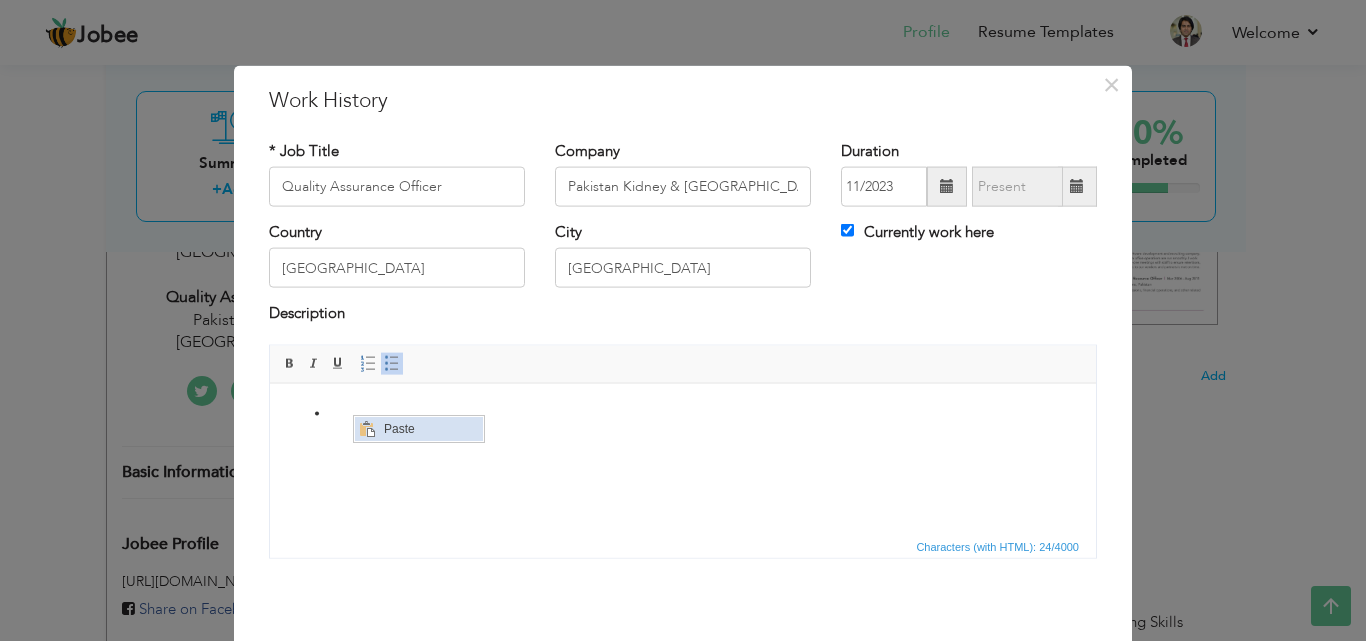 click on "Paste" at bounding box center (430, 429) 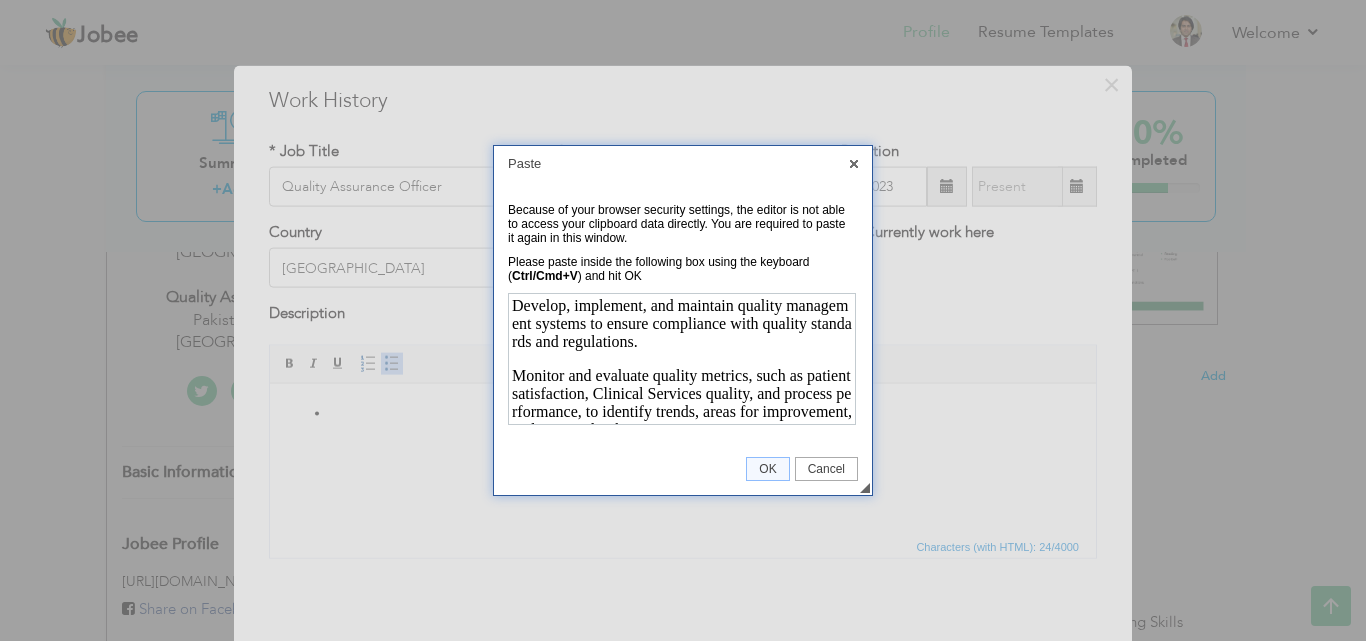 scroll, scrollTop: 0, scrollLeft: 0, axis: both 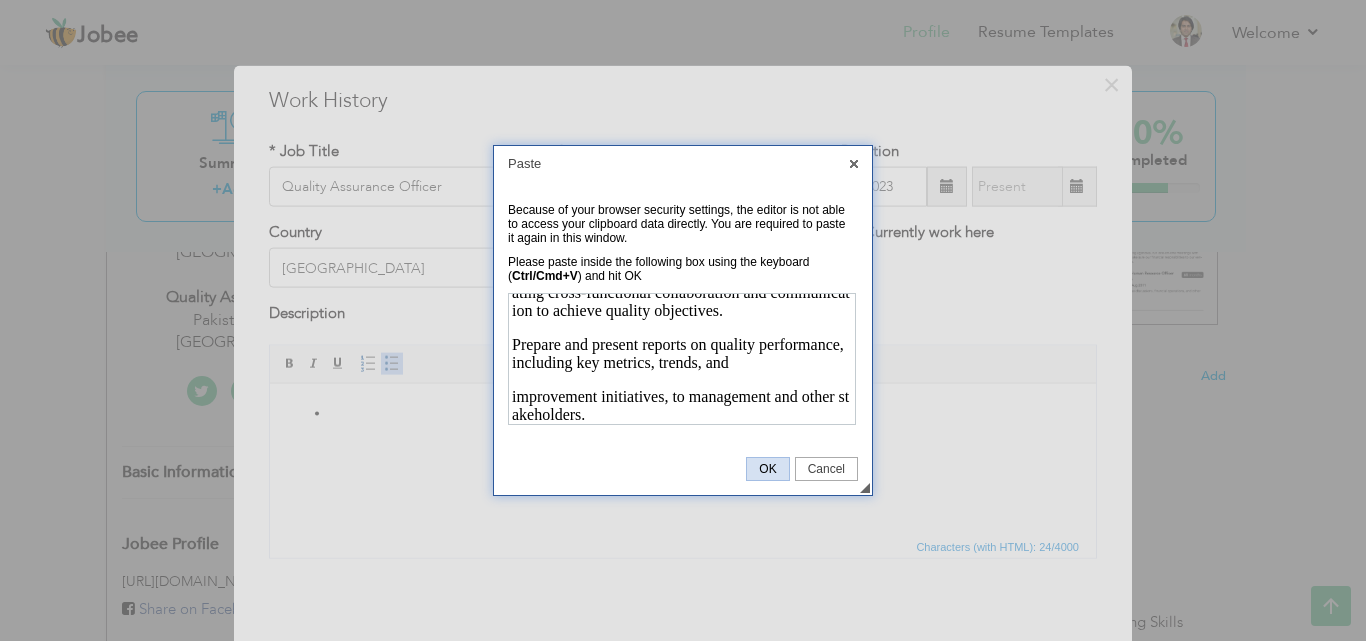 click on "OK" at bounding box center [767, 469] 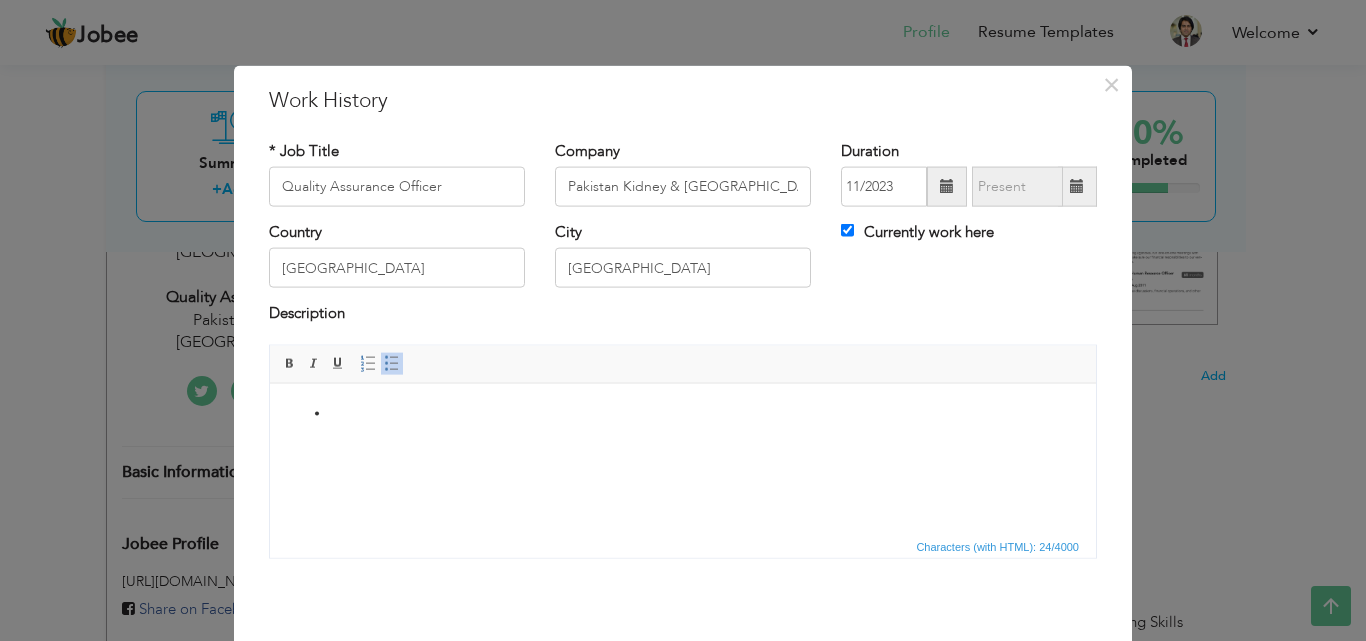 scroll, scrollTop: 0, scrollLeft: 0, axis: both 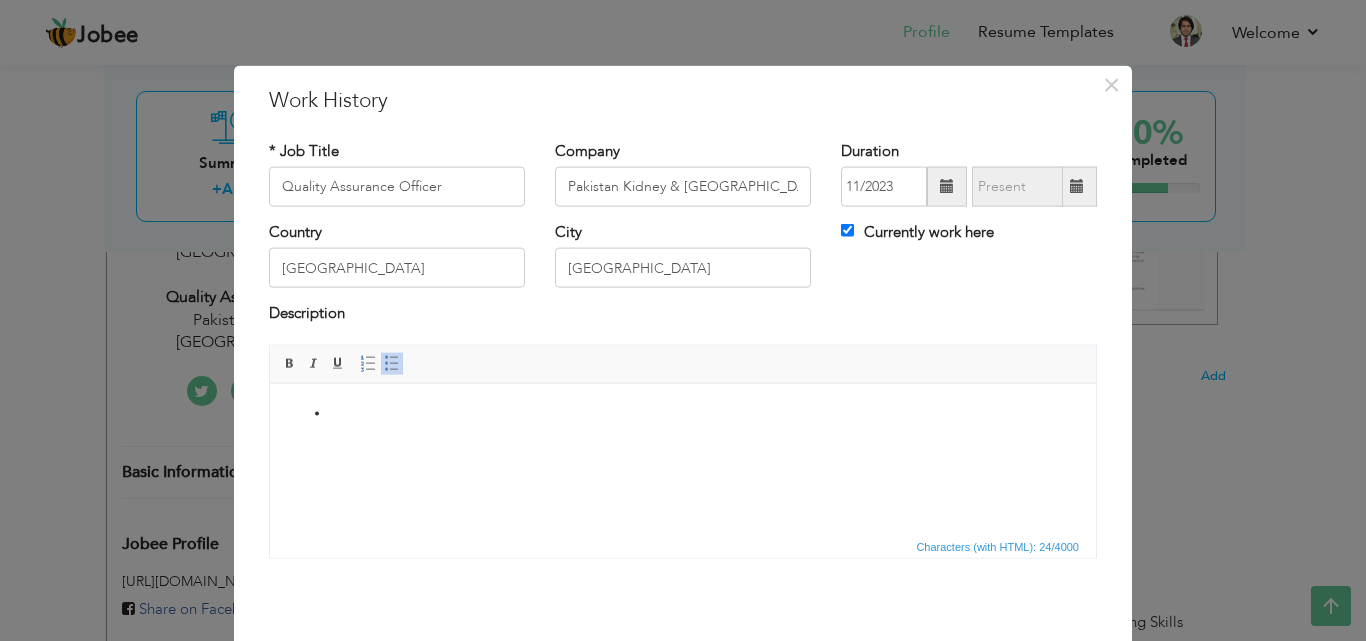 click at bounding box center [683, 413] 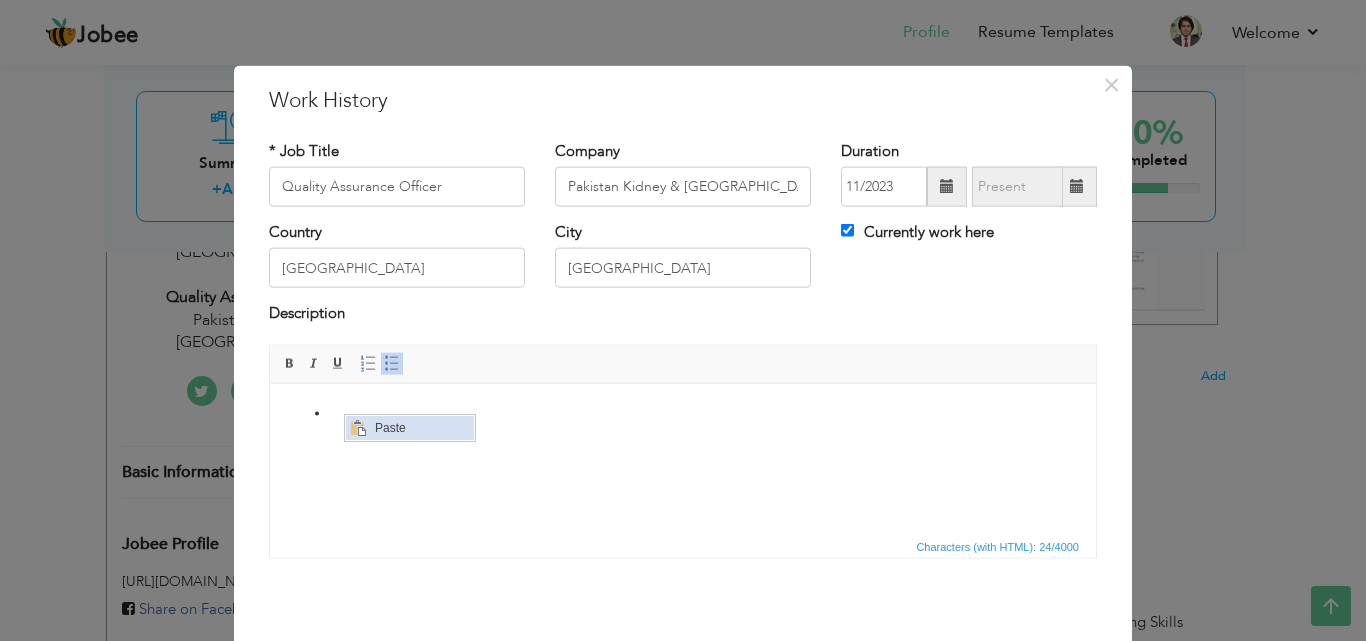 click on "Paste" at bounding box center [421, 428] 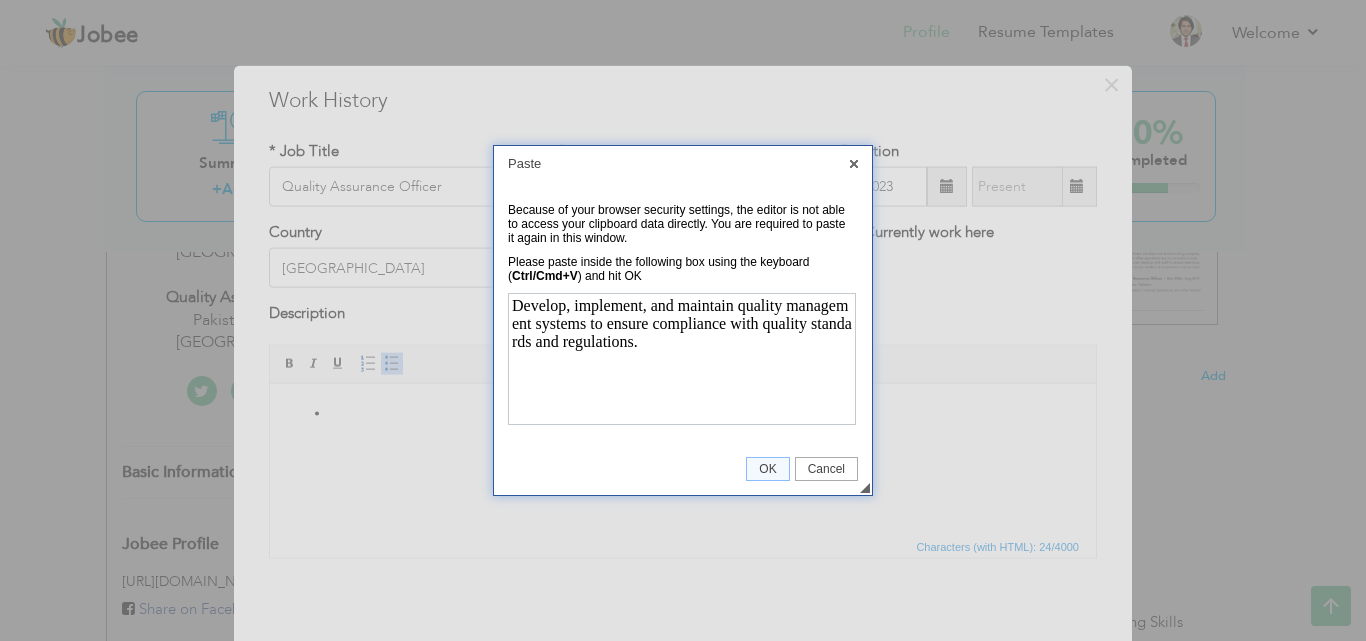 scroll, scrollTop: 0, scrollLeft: 0, axis: both 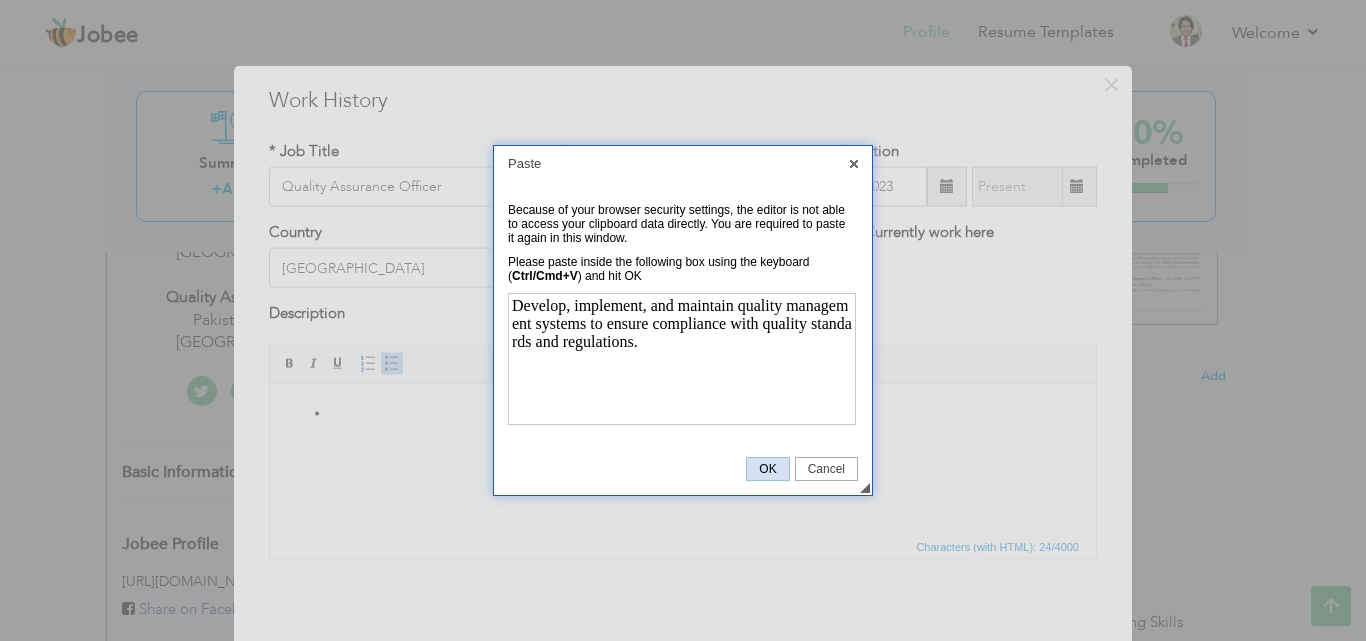 click on "OK" at bounding box center [767, 469] 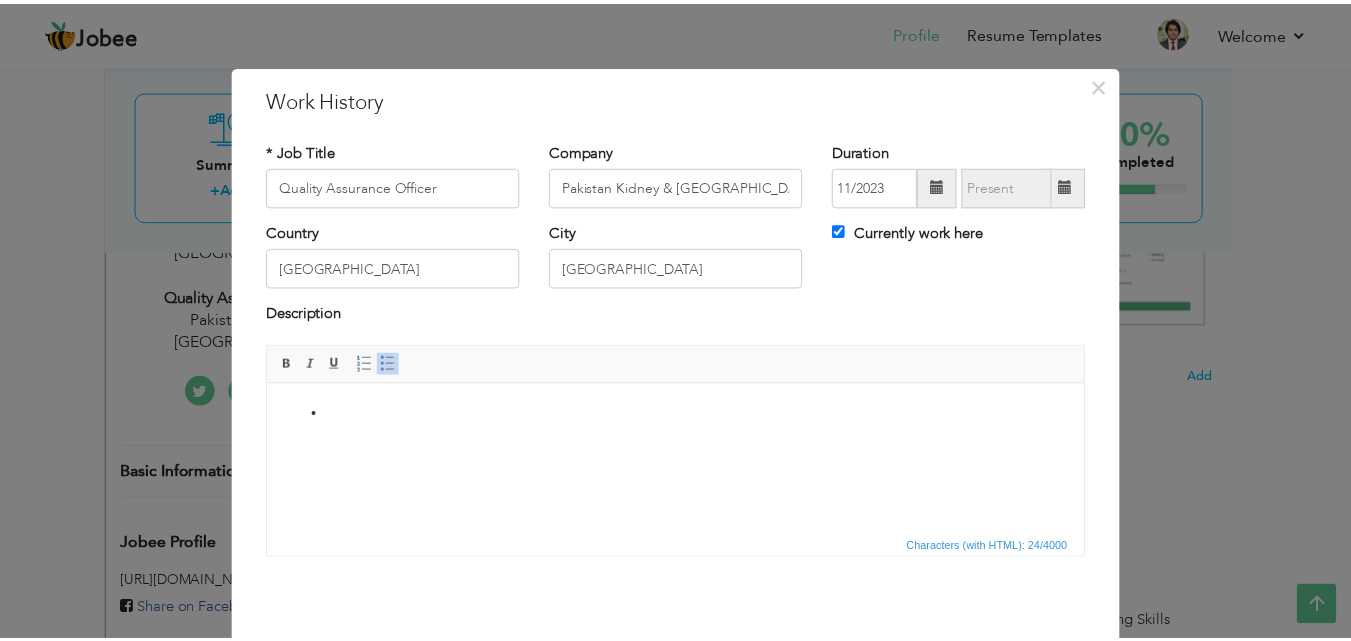 scroll, scrollTop: 79, scrollLeft: 0, axis: vertical 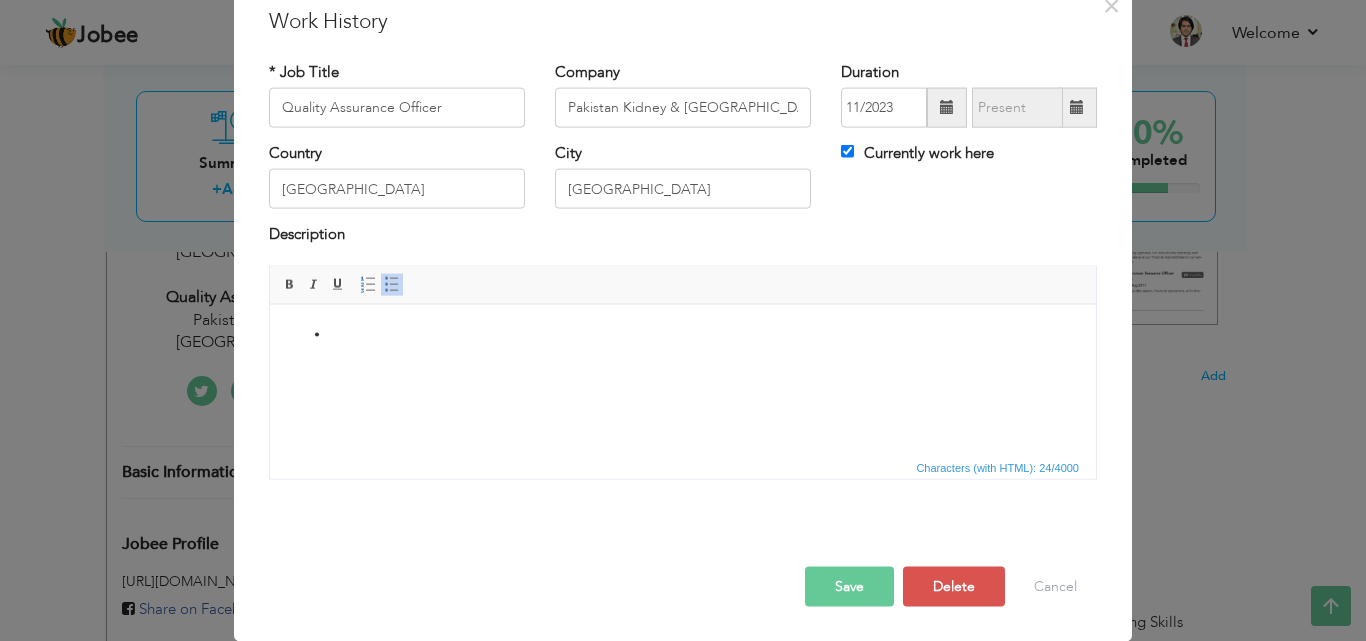 click on "Save" at bounding box center (849, 586) 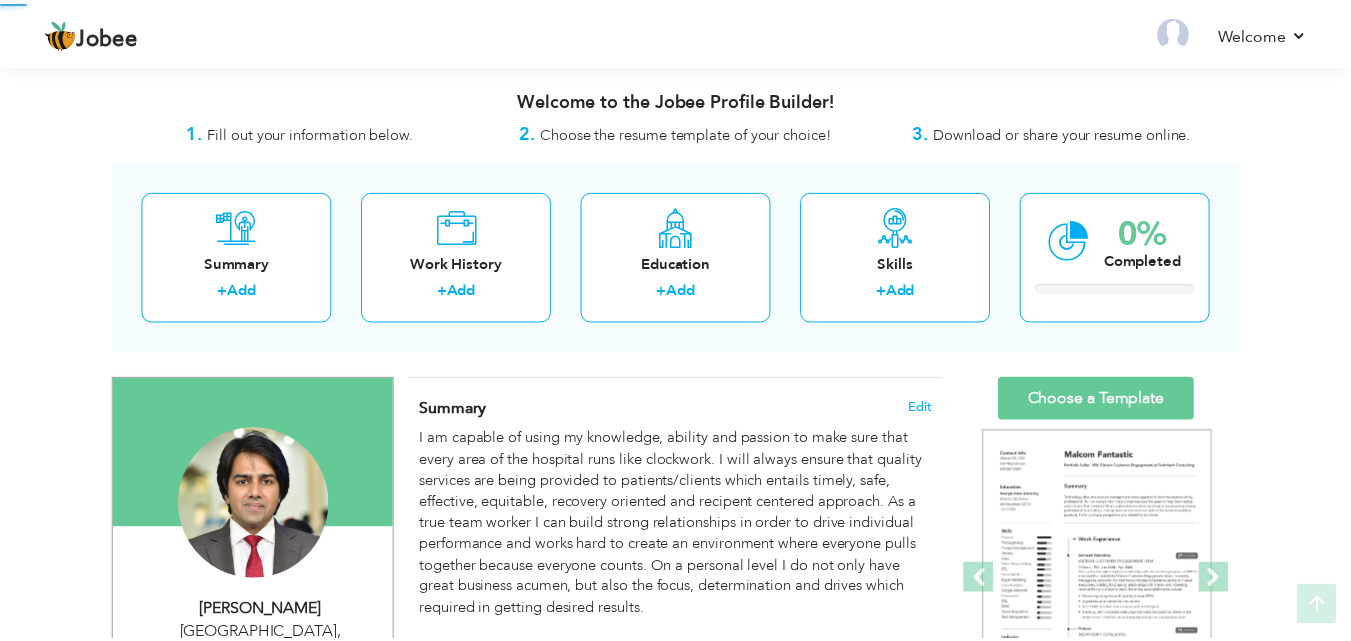 scroll, scrollTop: 404, scrollLeft: 0, axis: vertical 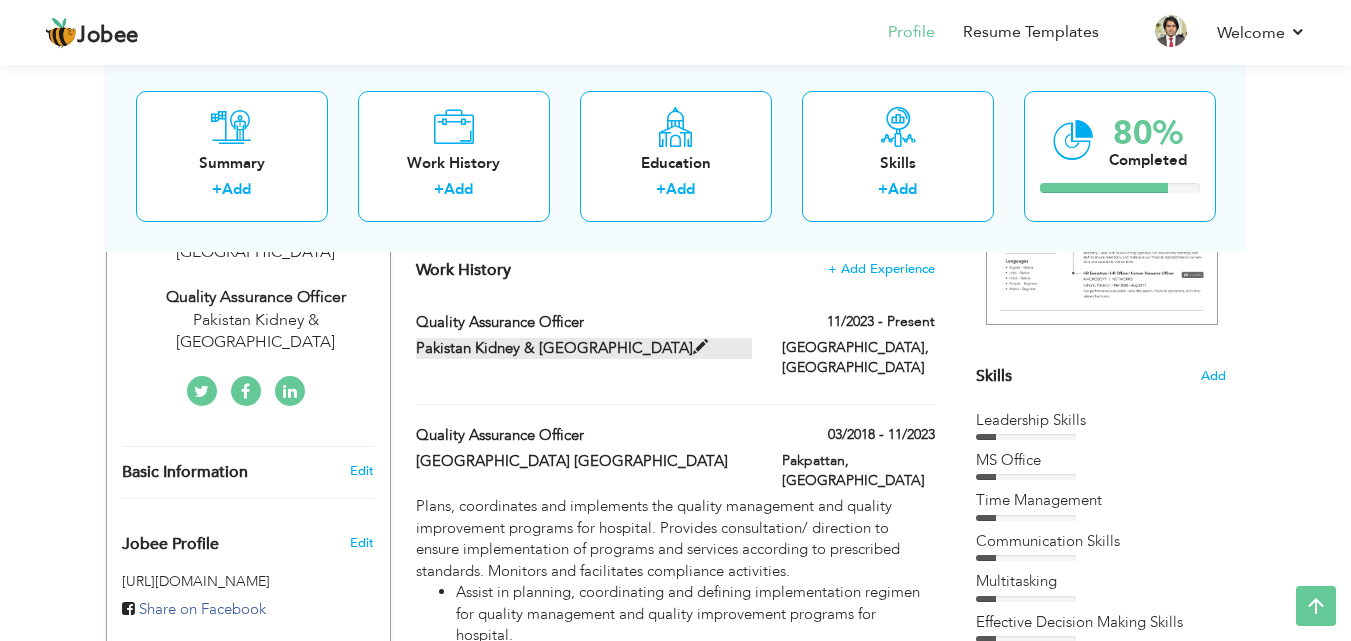click on "Pakistan Kidney & [GEOGRAPHIC_DATA]" at bounding box center (584, 348) 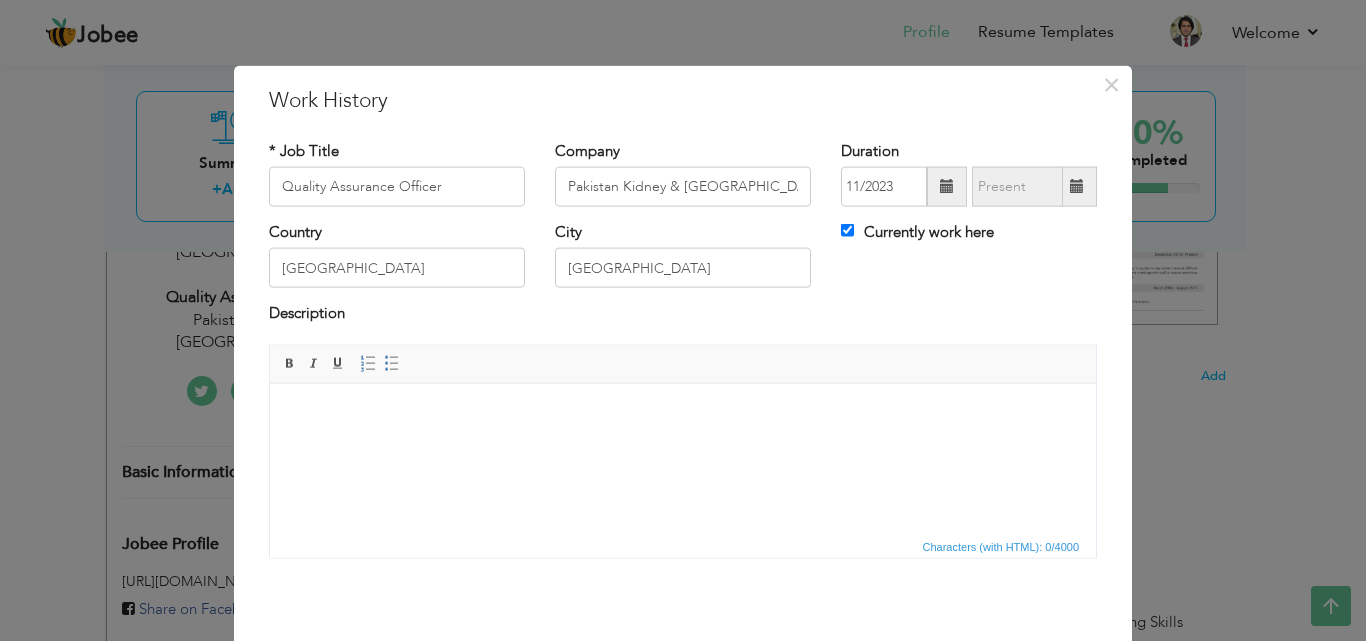 click at bounding box center [683, 413] 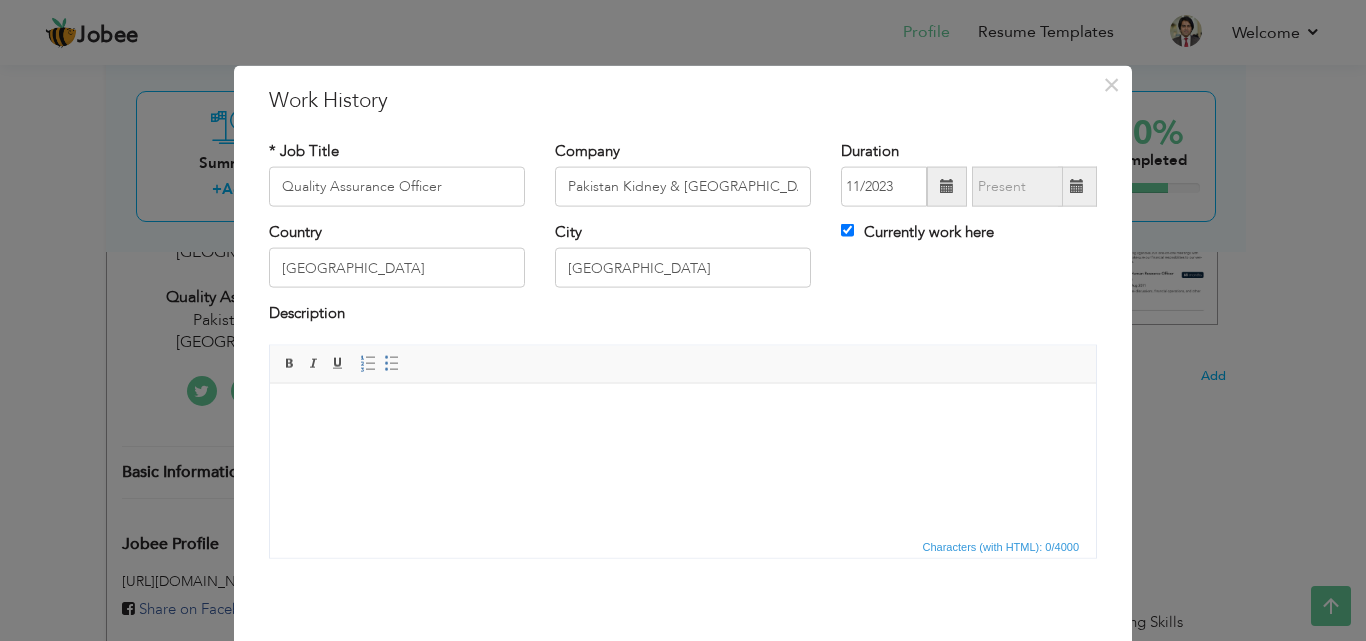 click at bounding box center [683, 413] 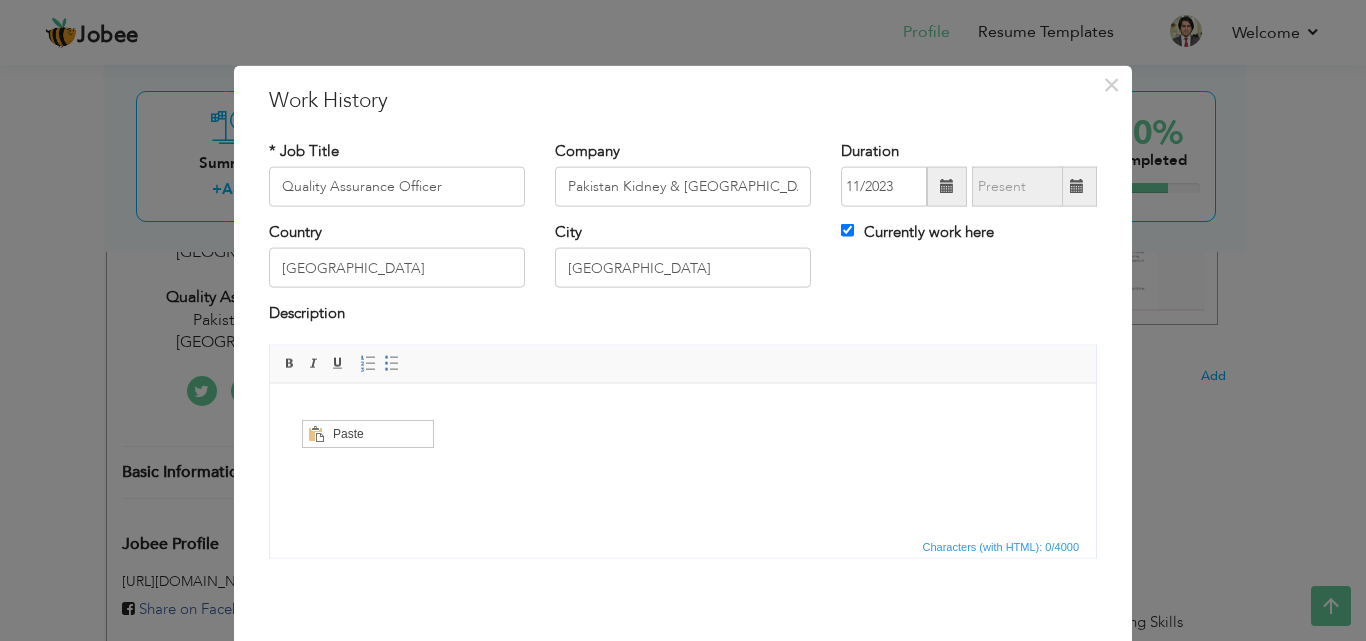 scroll, scrollTop: 0, scrollLeft: 0, axis: both 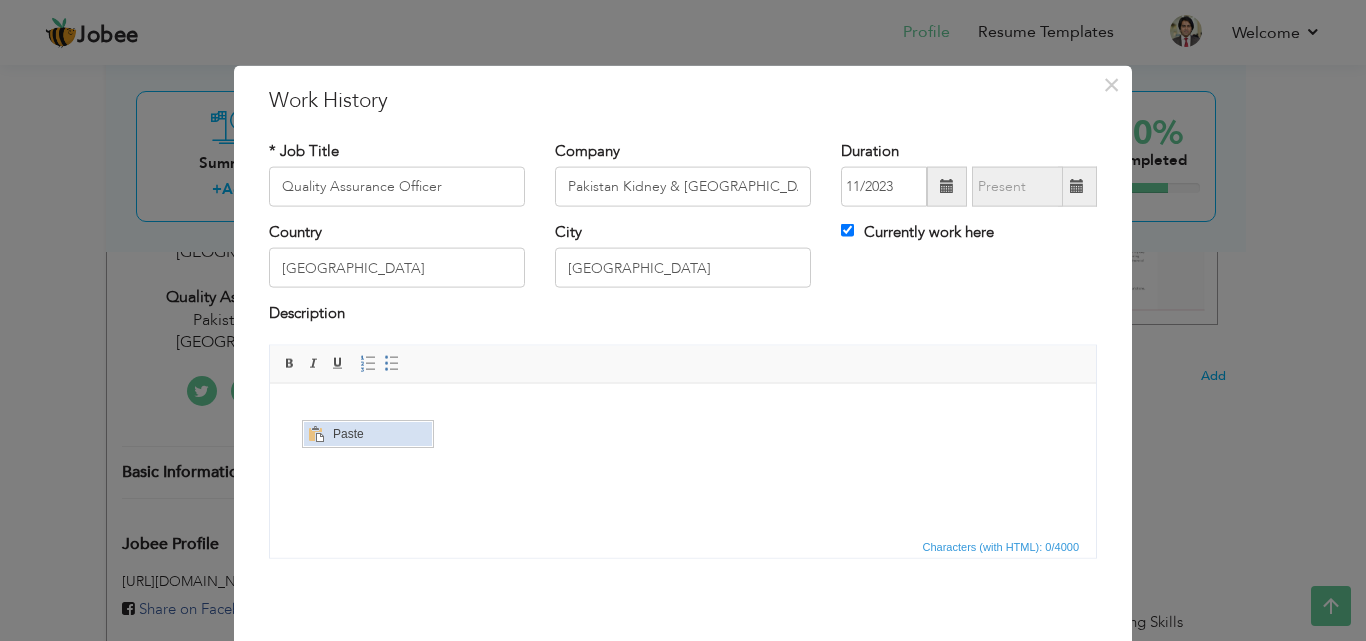 click at bounding box center (315, 434) 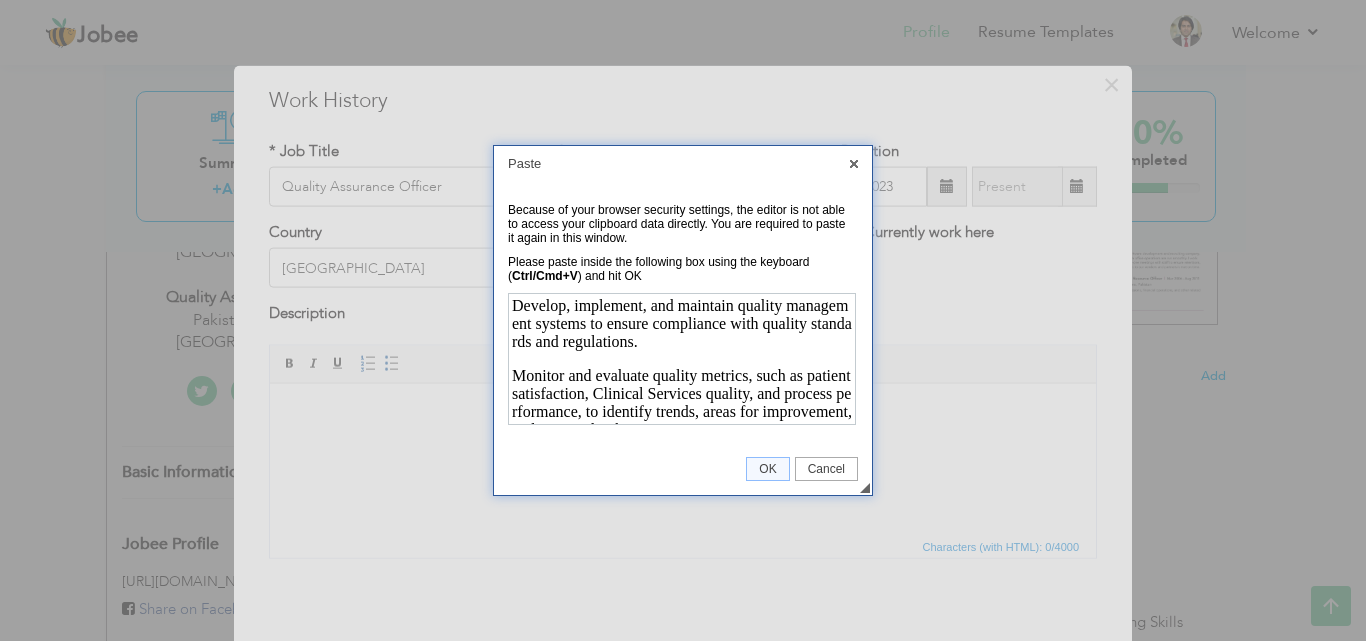 scroll, scrollTop: 0, scrollLeft: 0, axis: both 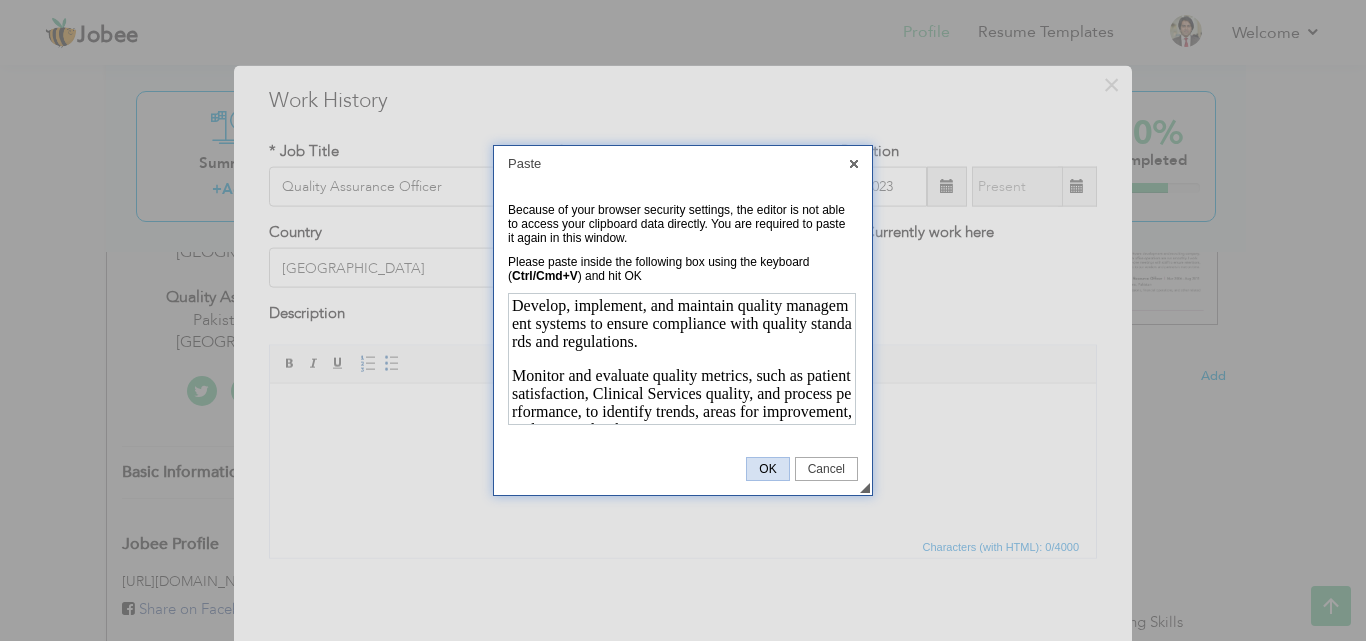 click on "OK" at bounding box center [767, 469] 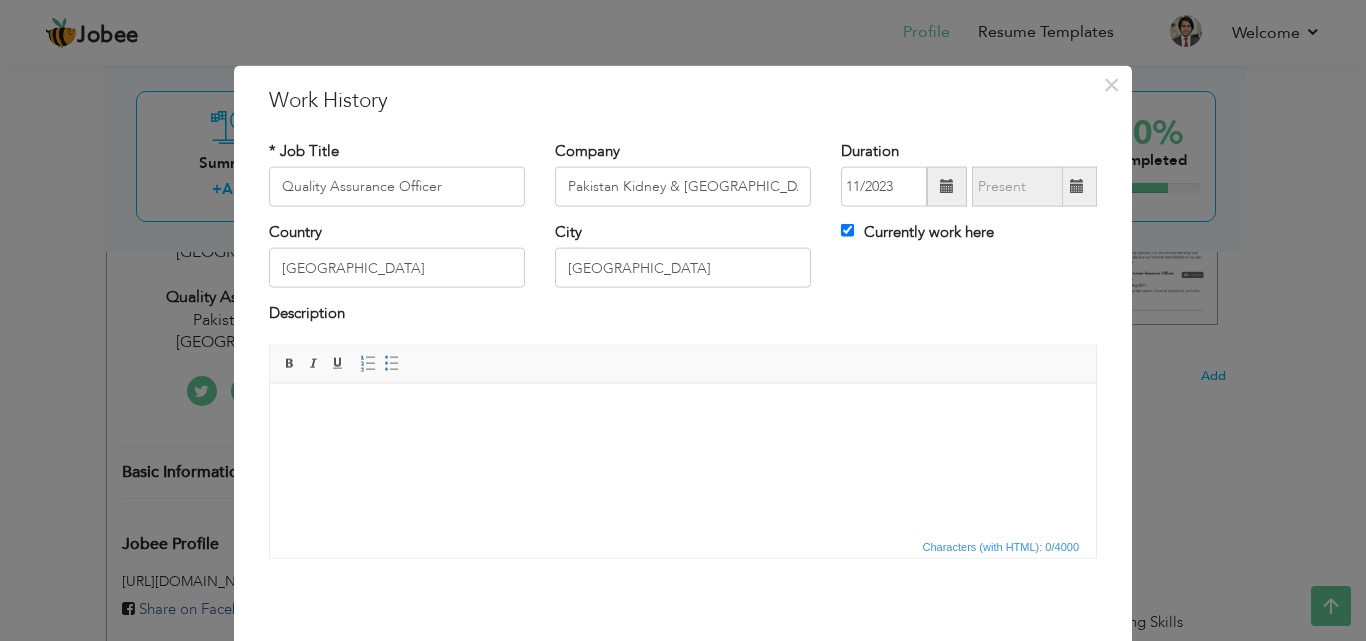 click at bounding box center [683, 413] 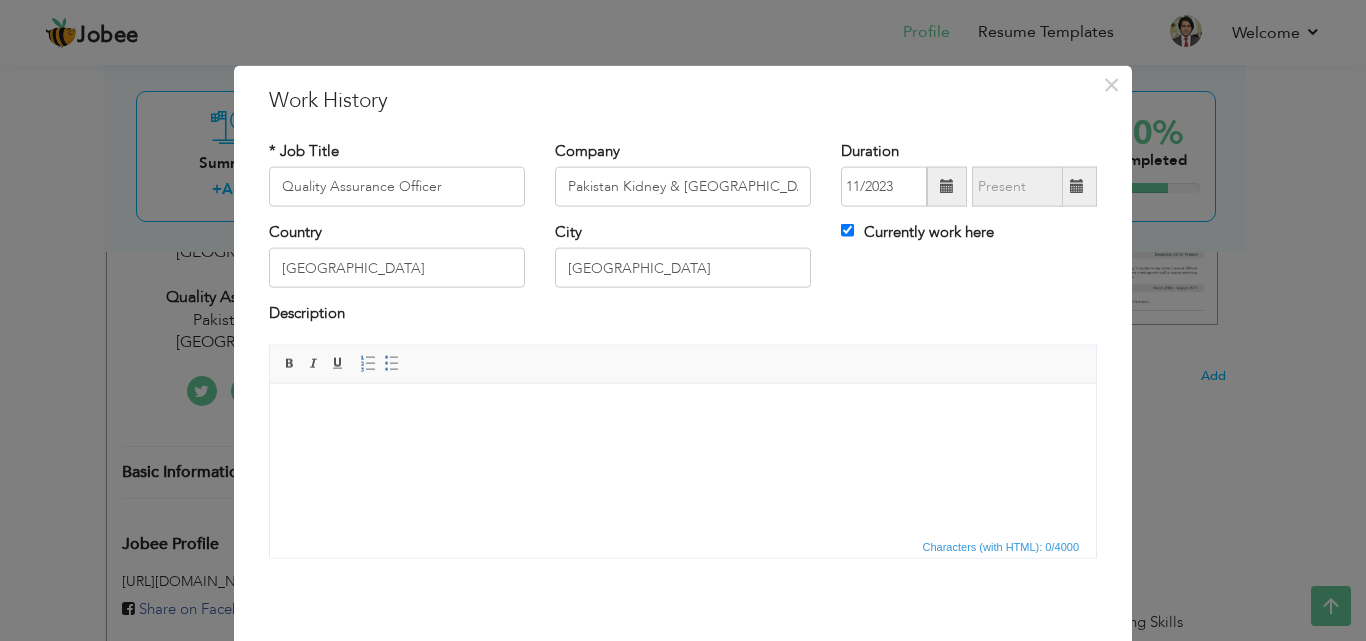 click at bounding box center (683, 413) 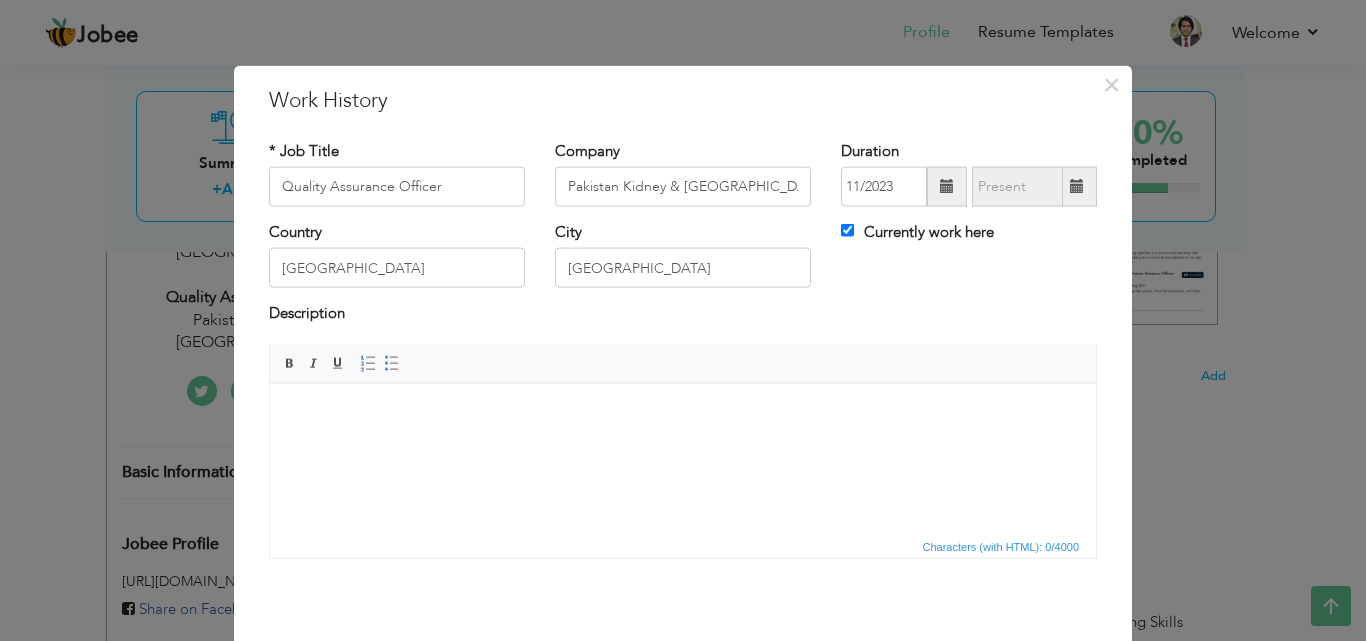 click at bounding box center (683, 413) 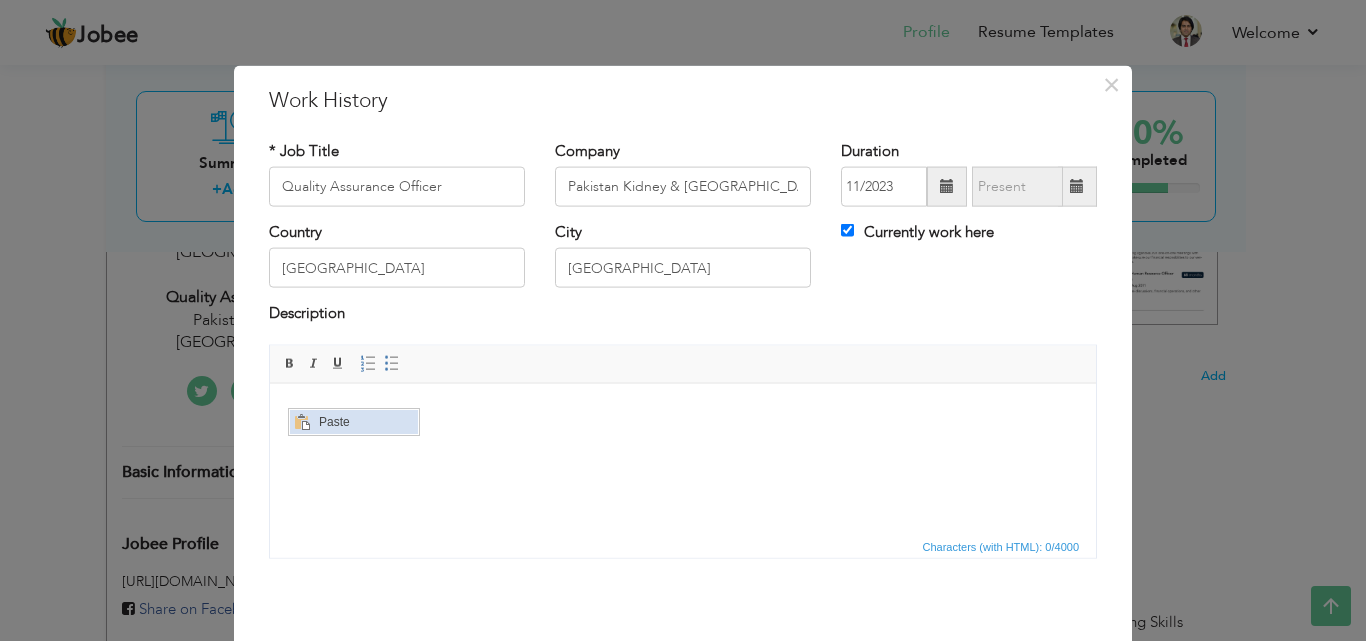 click at bounding box center (301, 422) 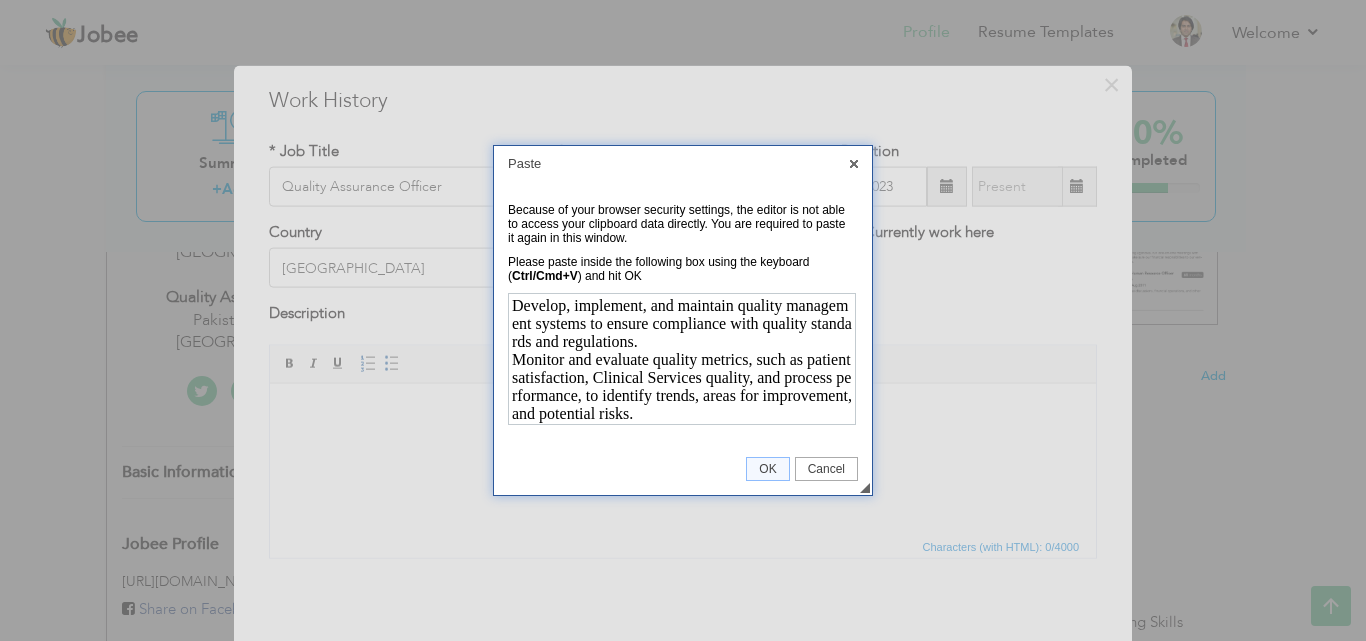 scroll, scrollTop: 700, scrollLeft: 0, axis: vertical 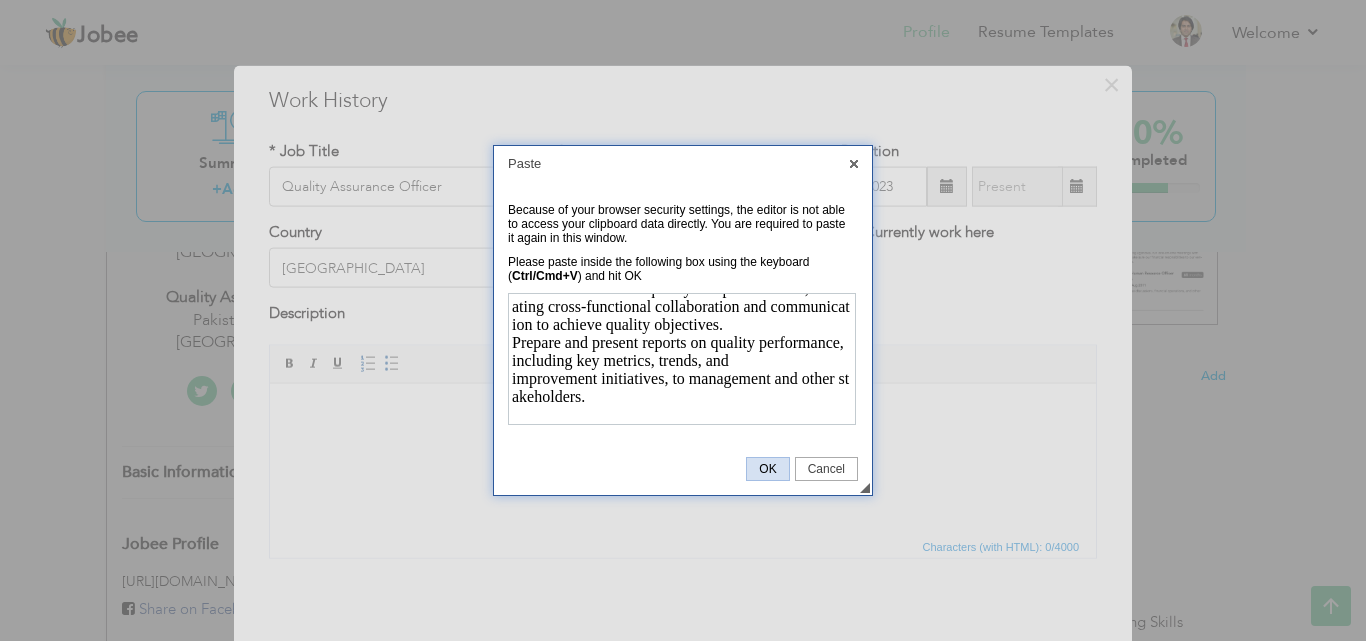 click on "OK" at bounding box center [767, 469] 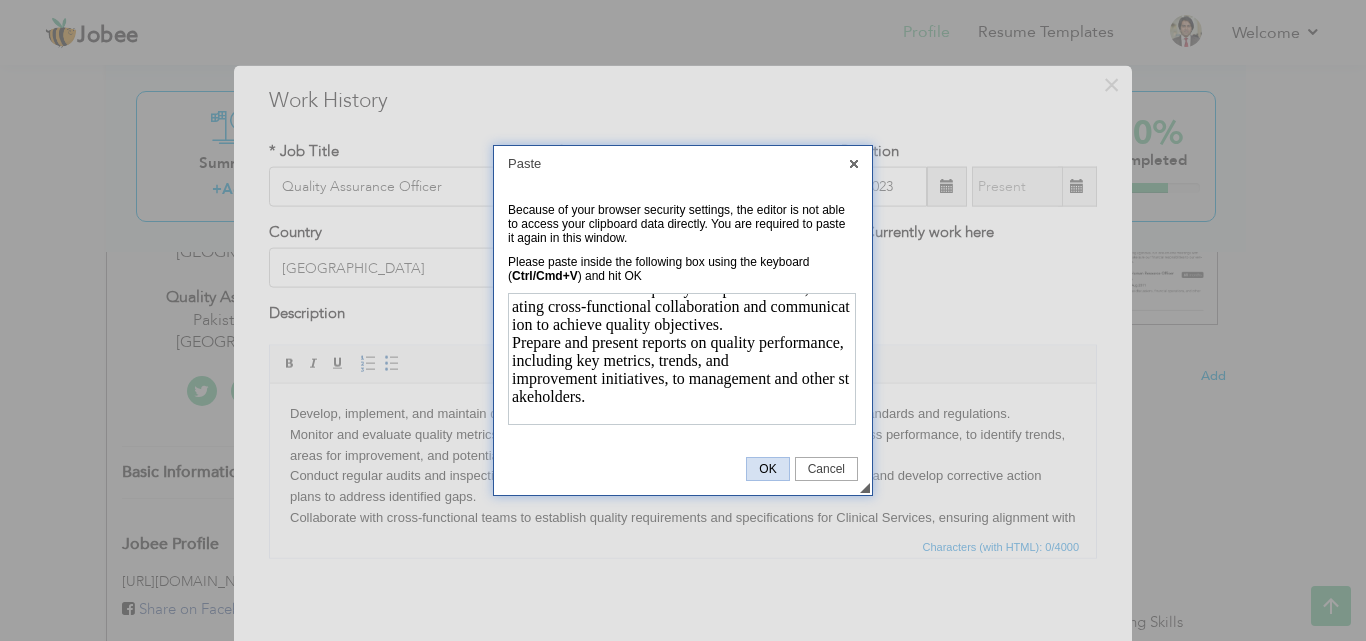 scroll, scrollTop: 345, scrollLeft: 0, axis: vertical 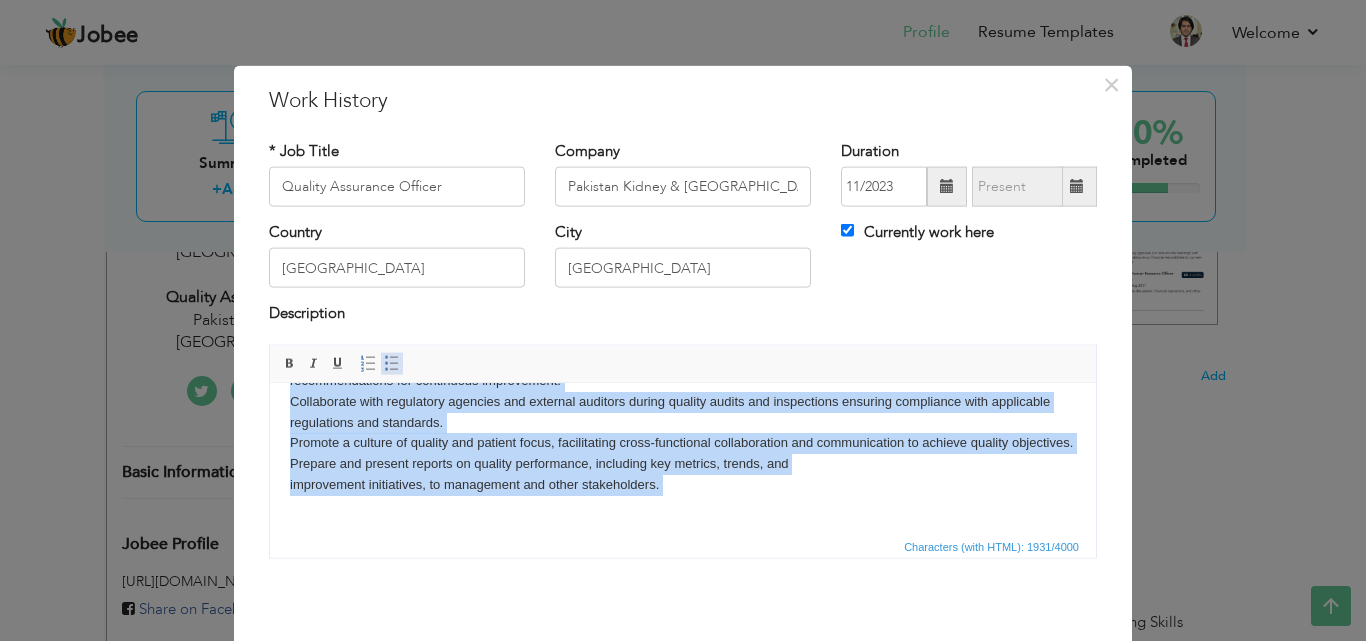 click at bounding box center (392, 363) 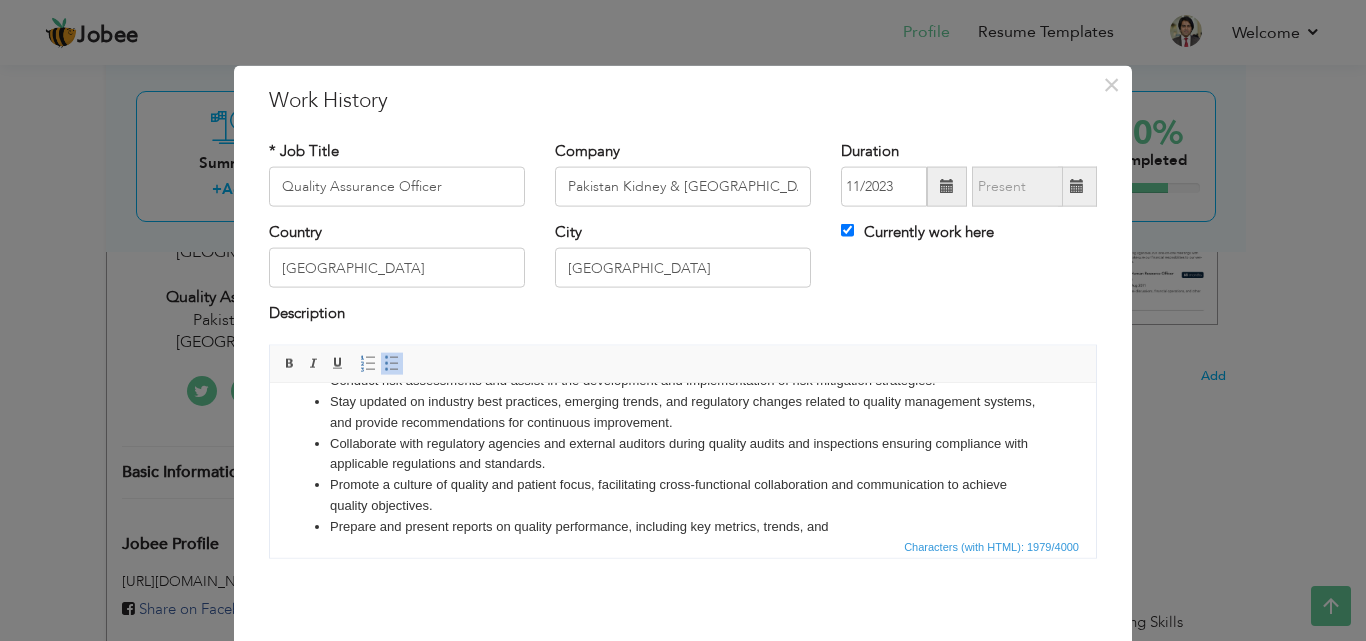 scroll, scrollTop: 345, scrollLeft: 0, axis: vertical 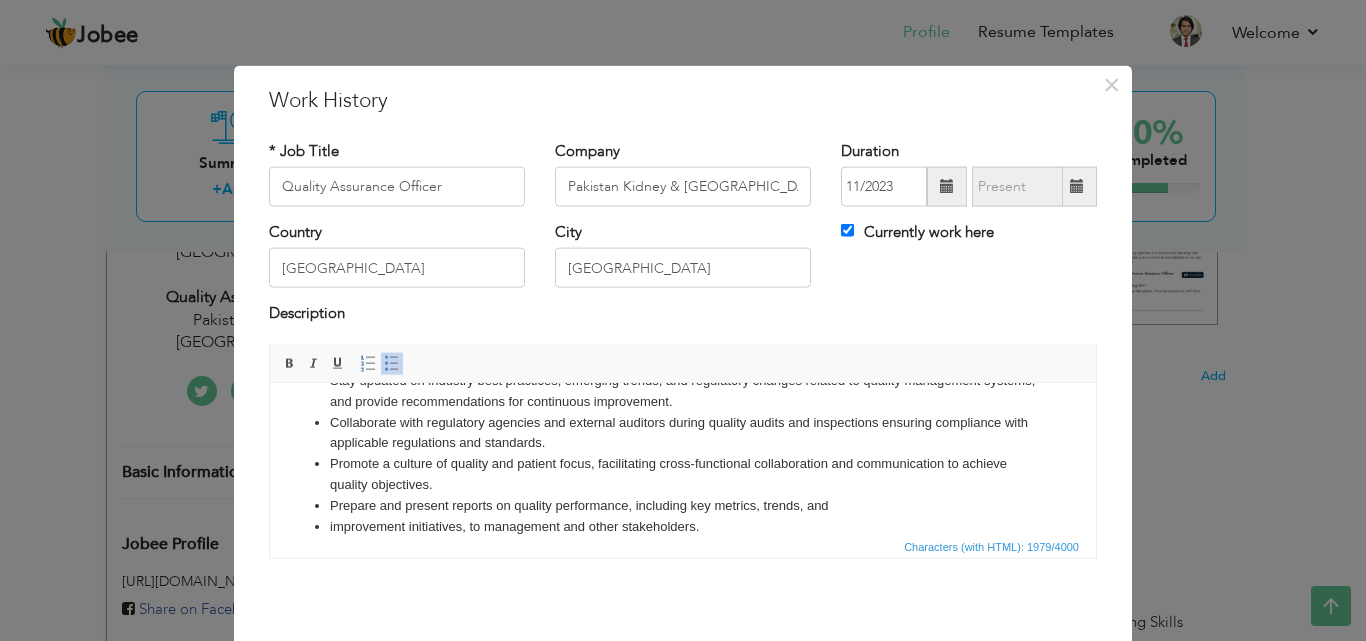 click on "improvement initiatives, to management and other stakeholders." at bounding box center (683, 526) 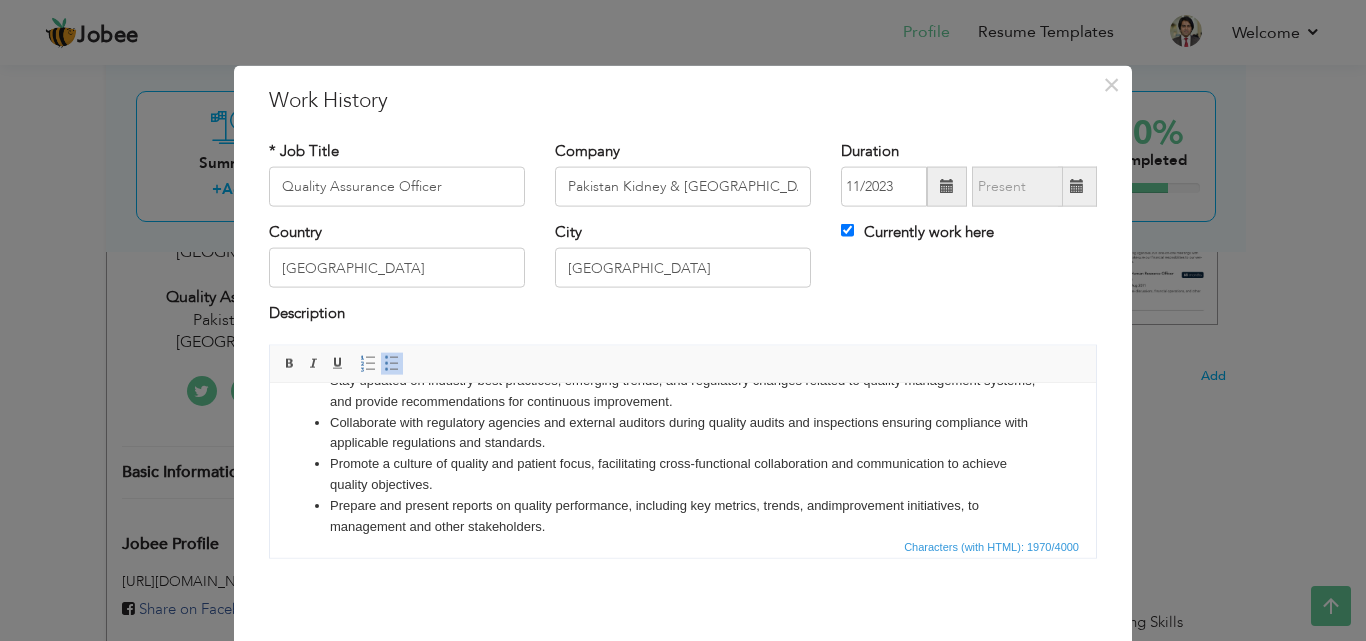type 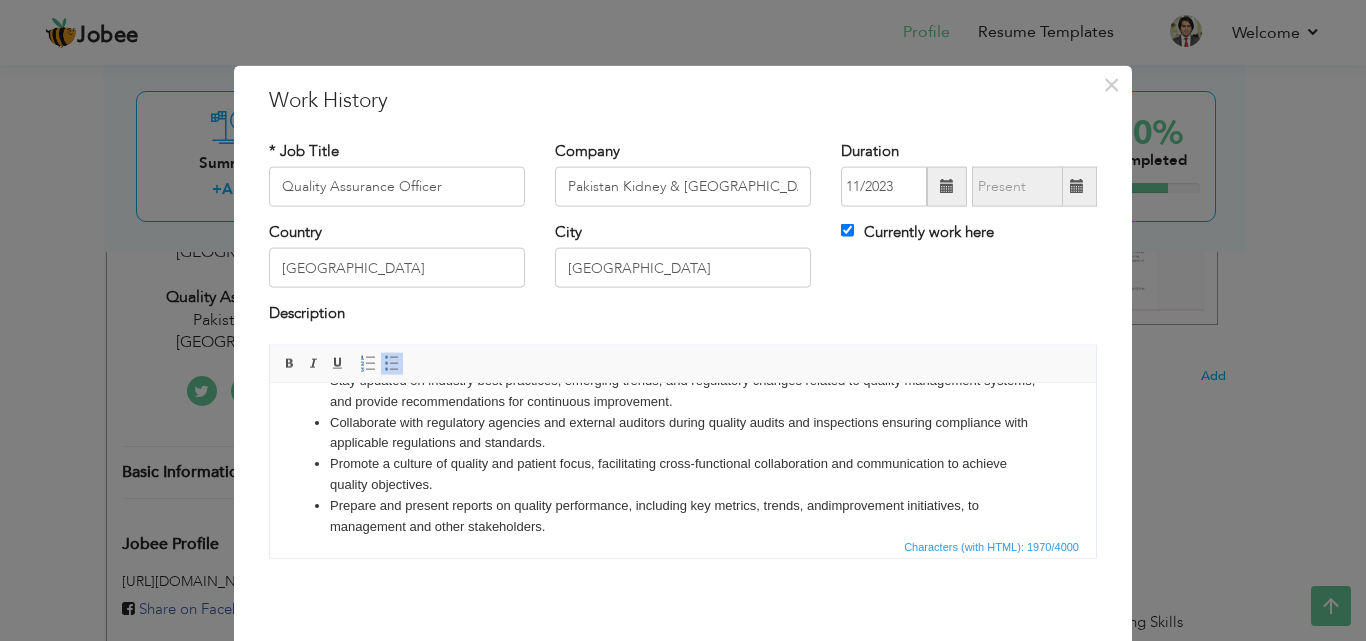 scroll, scrollTop: 368, scrollLeft: 0, axis: vertical 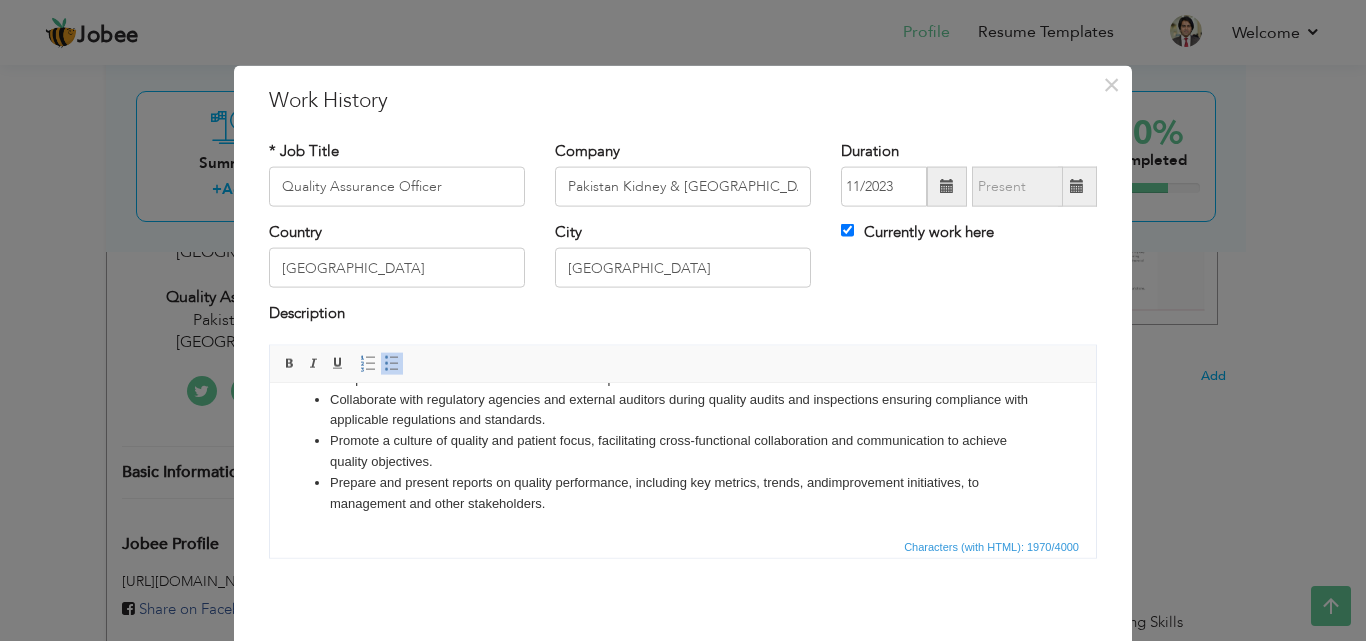 drag, startPoint x: 1090, startPoint y: 489, endPoint x: 1355, endPoint y: 929, distance: 513.639 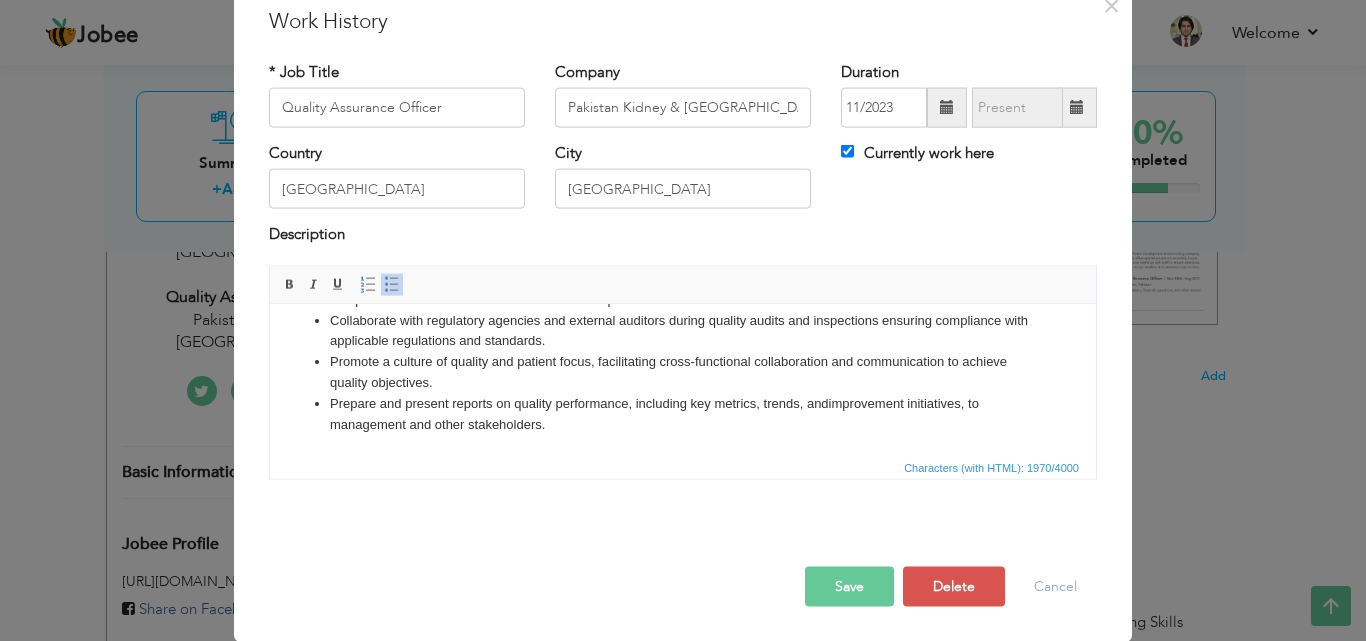 click on "Save" at bounding box center [849, 586] 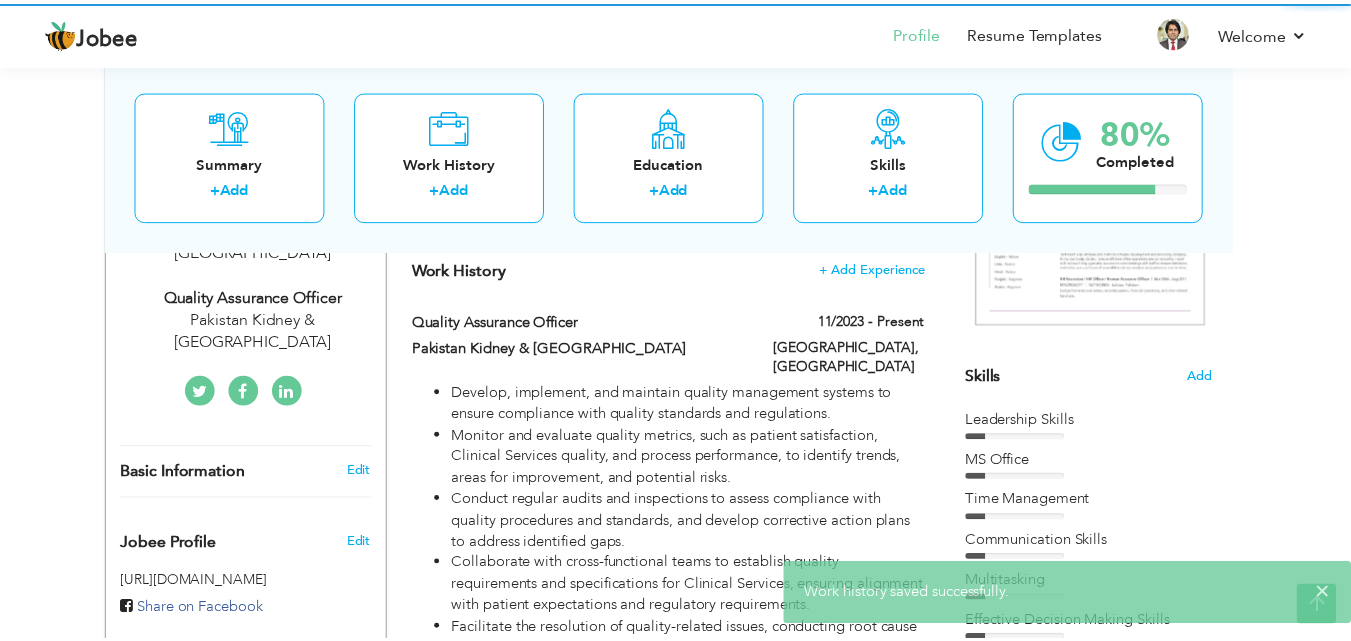 scroll, scrollTop: 0, scrollLeft: 0, axis: both 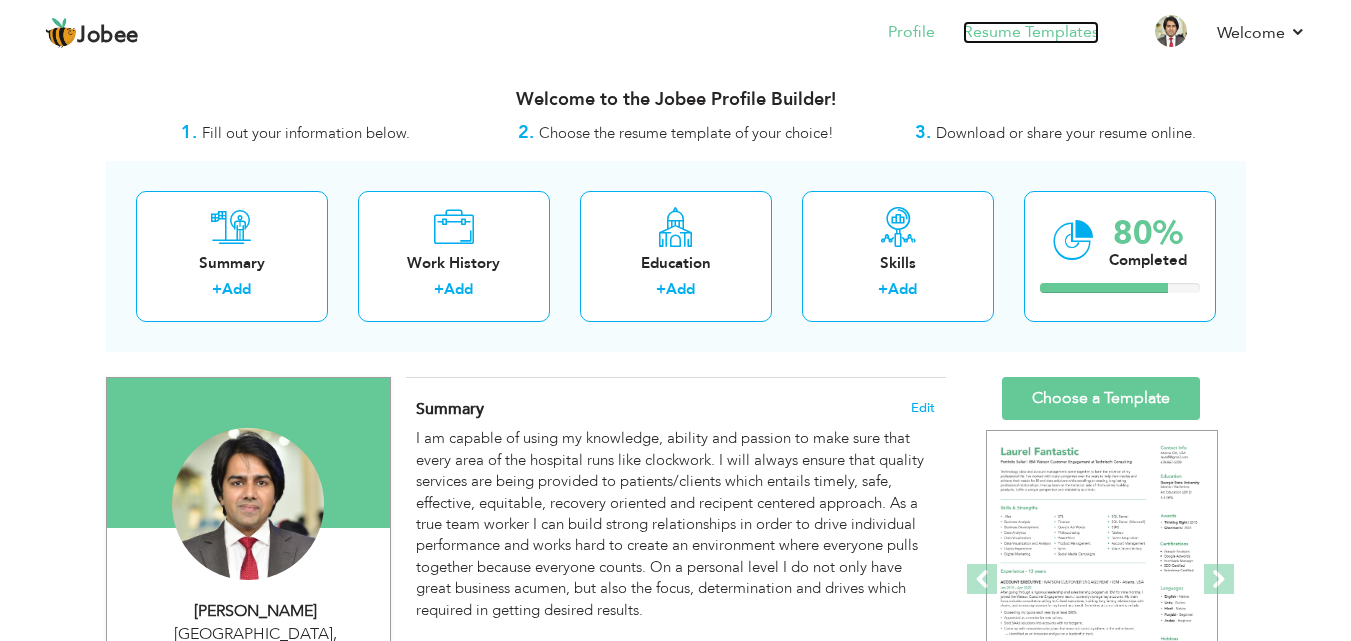click on "Resume Templates" at bounding box center [1031, 32] 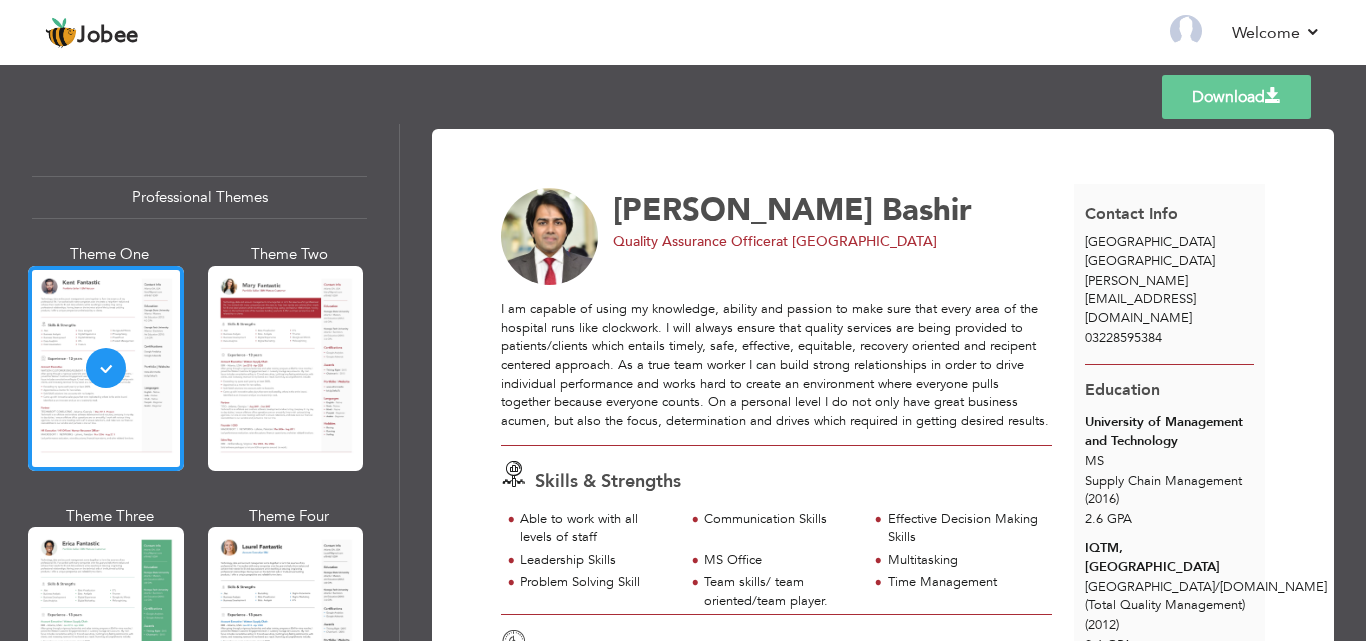 scroll, scrollTop: 0, scrollLeft: 0, axis: both 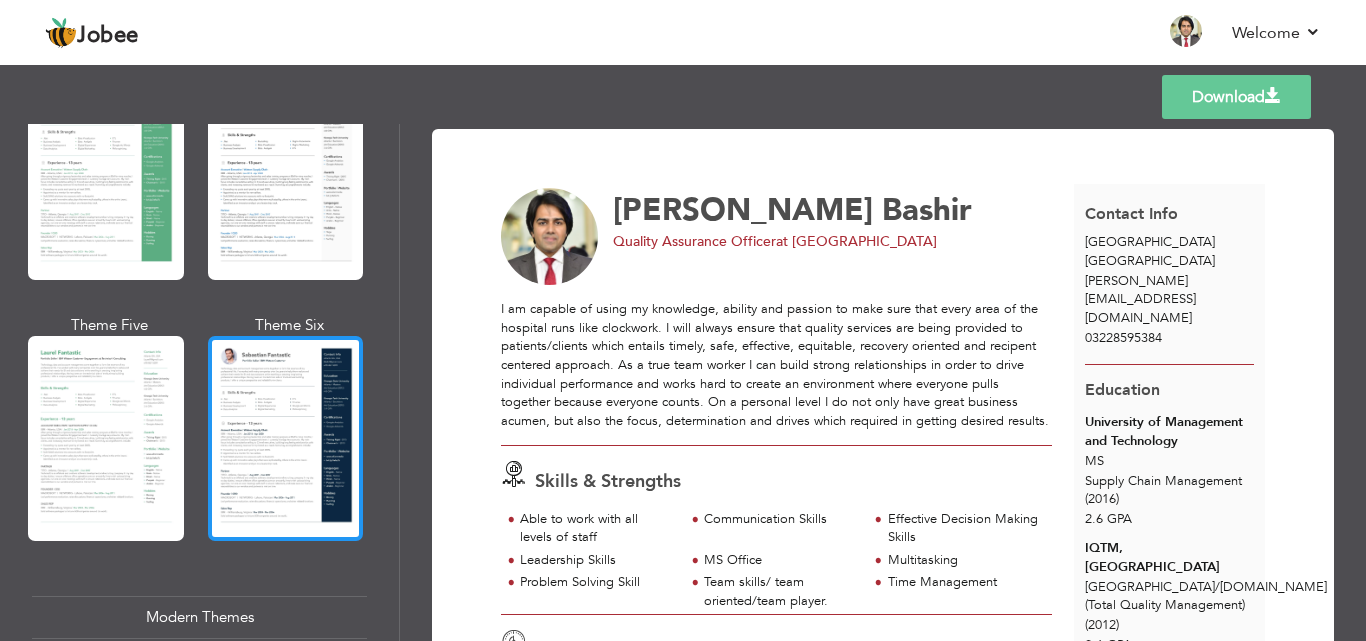 click at bounding box center [286, 438] 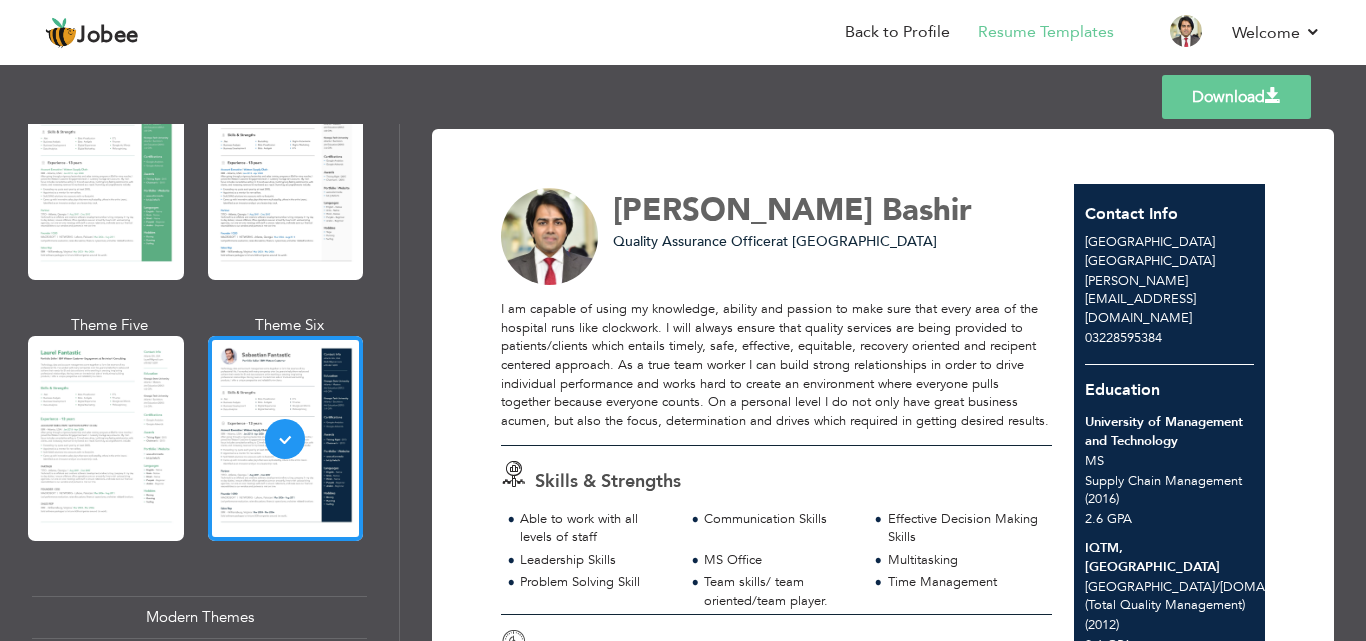 click on "Download" at bounding box center (1236, 97) 